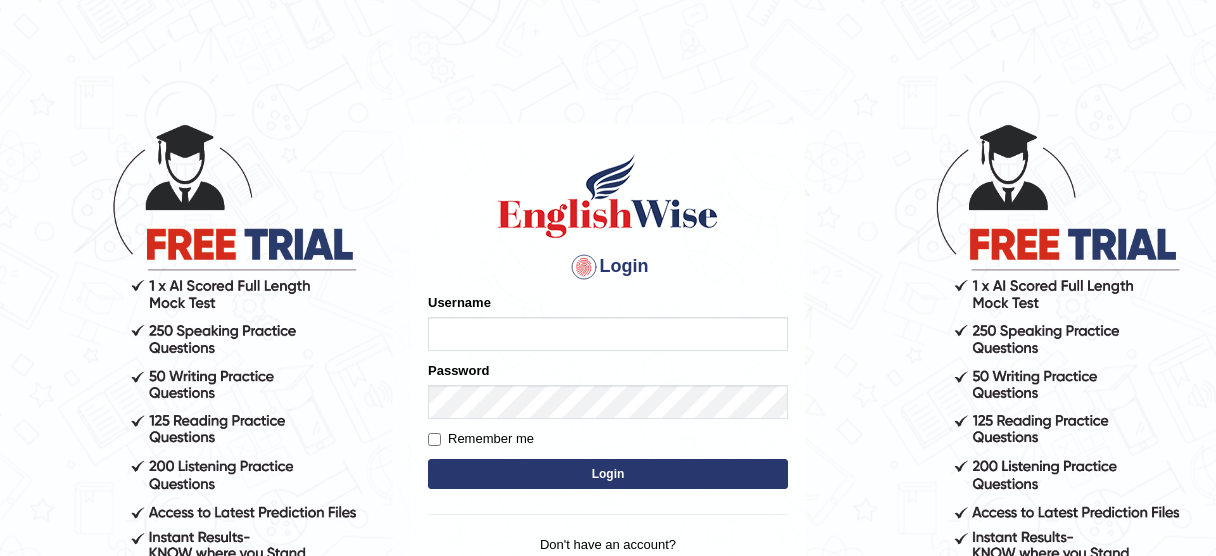 scroll, scrollTop: 0, scrollLeft: 0, axis: both 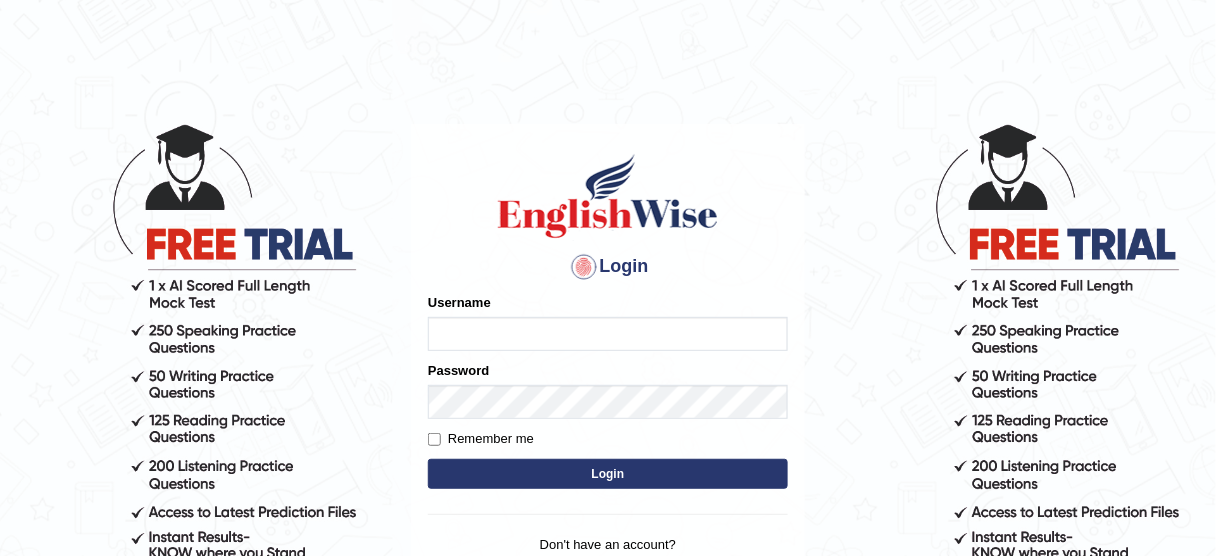 type on "Rimpi_2025" 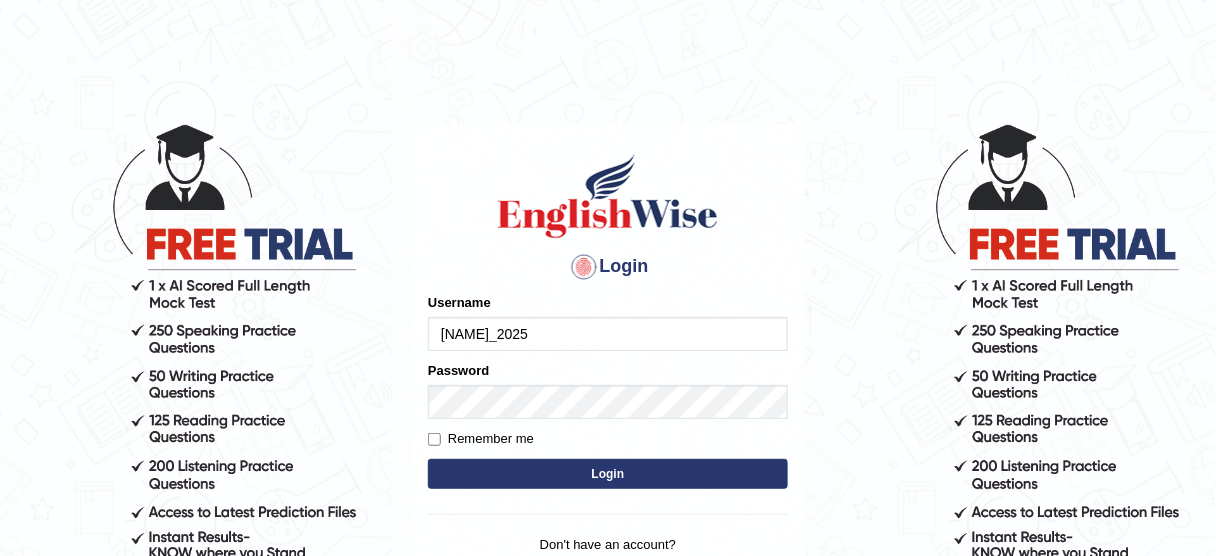 click on "Login" at bounding box center [608, 474] 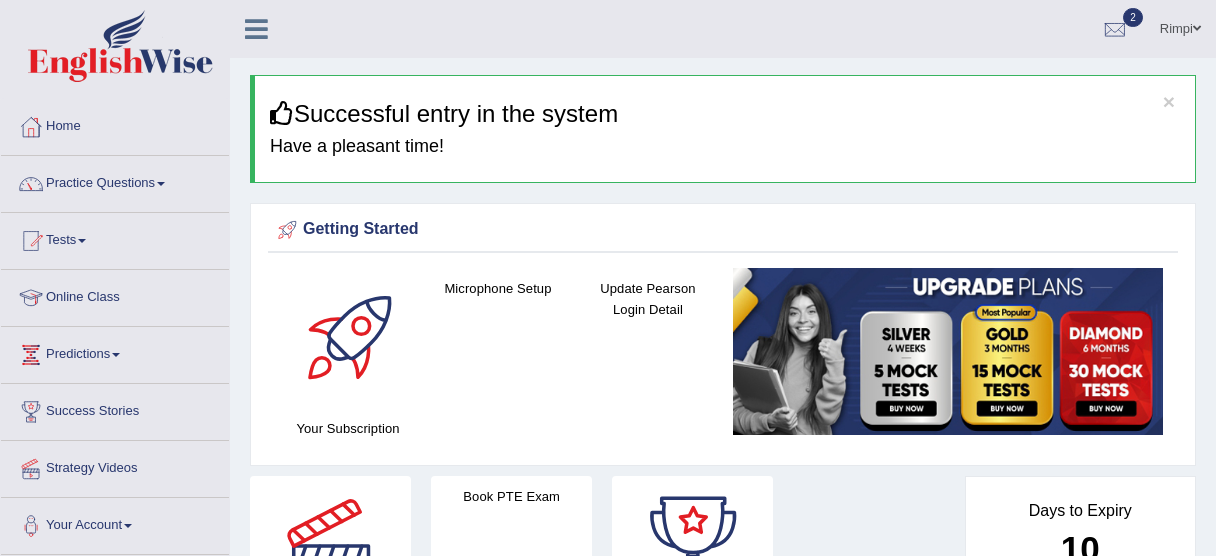 scroll, scrollTop: 0, scrollLeft: 0, axis: both 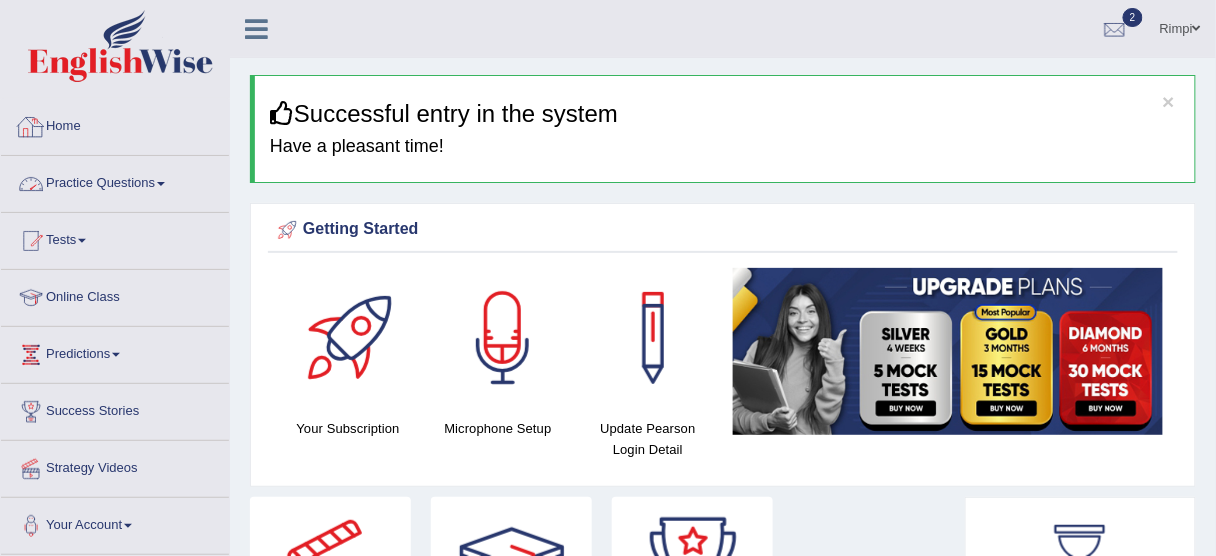 click on "Practice Questions" at bounding box center [115, 181] 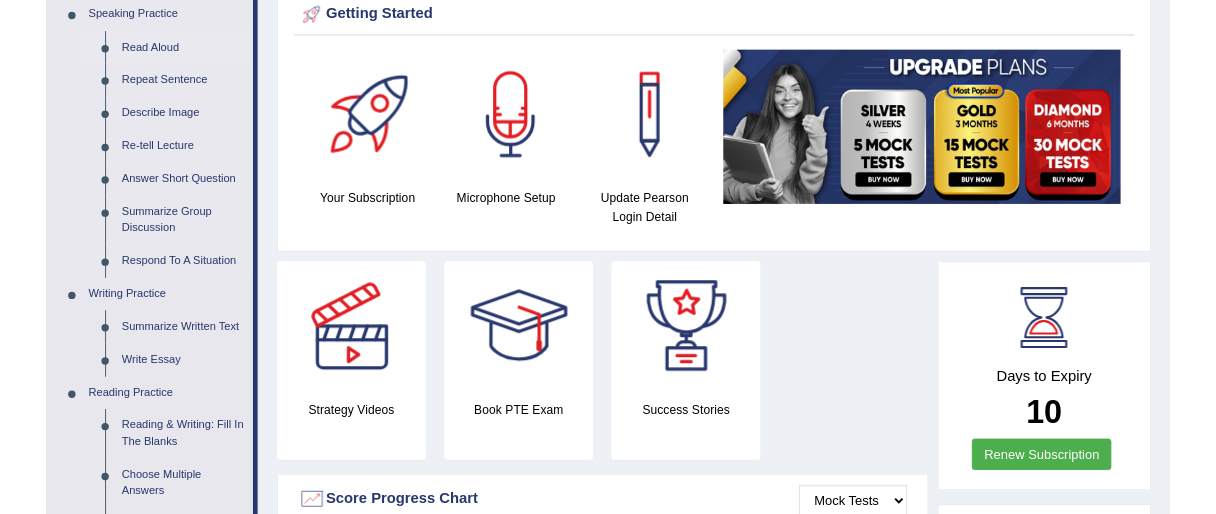 scroll, scrollTop: 240, scrollLeft: 0, axis: vertical 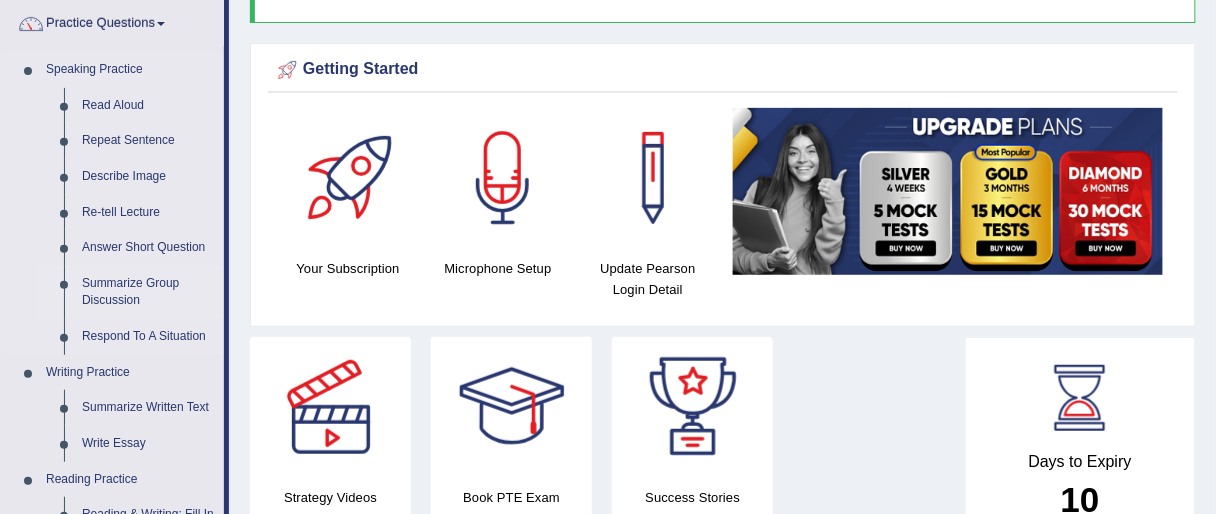 click on "Summarize Group Discussion" at bounding box center [148, 292] 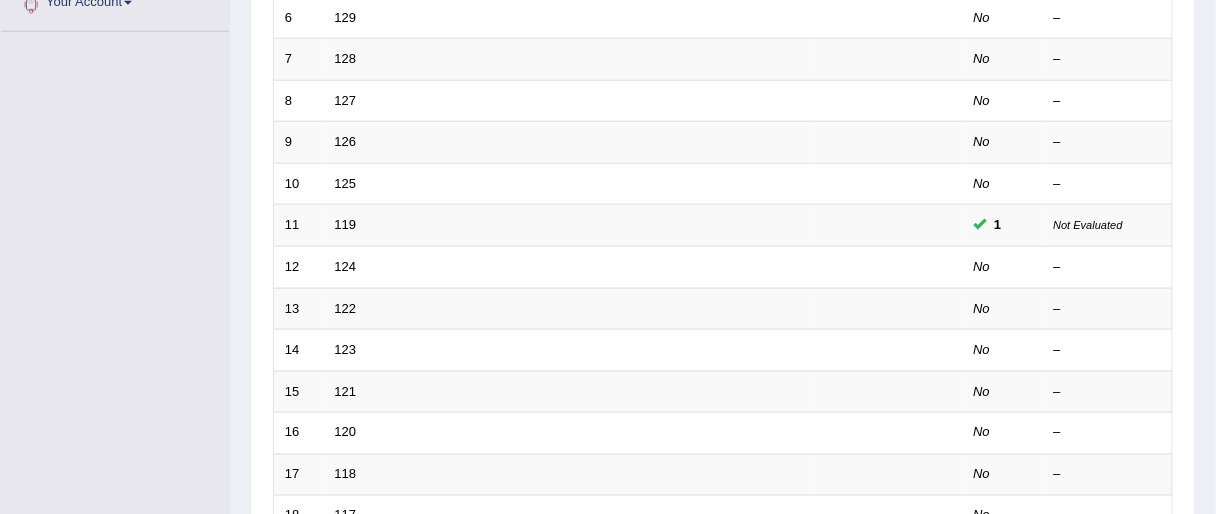 scroll, scrollTop: 523, scrollLeft: 0, axis: vertical 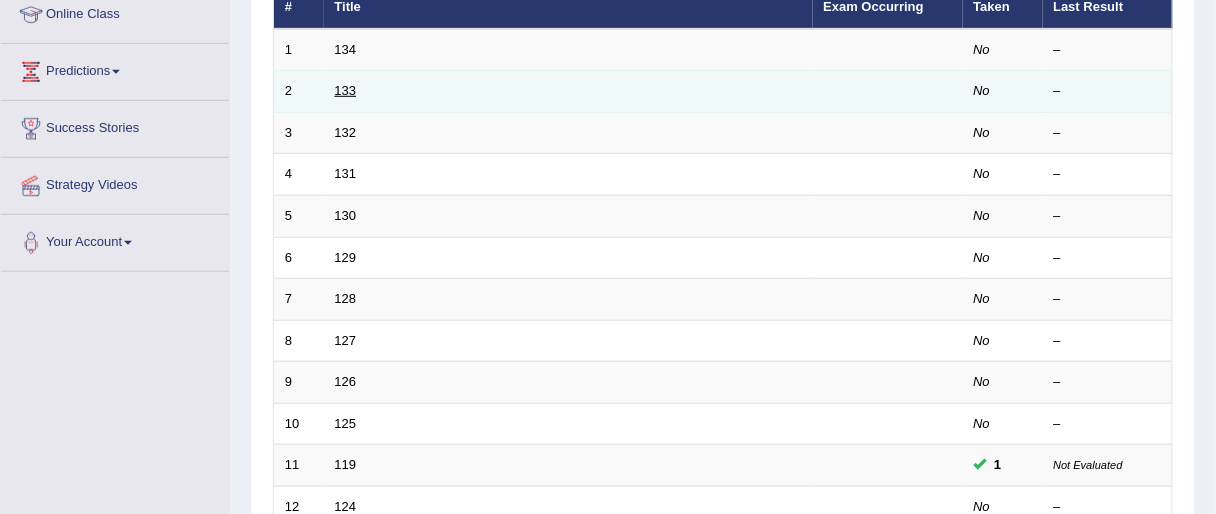 click on "133" at bounding box center [346, 90] 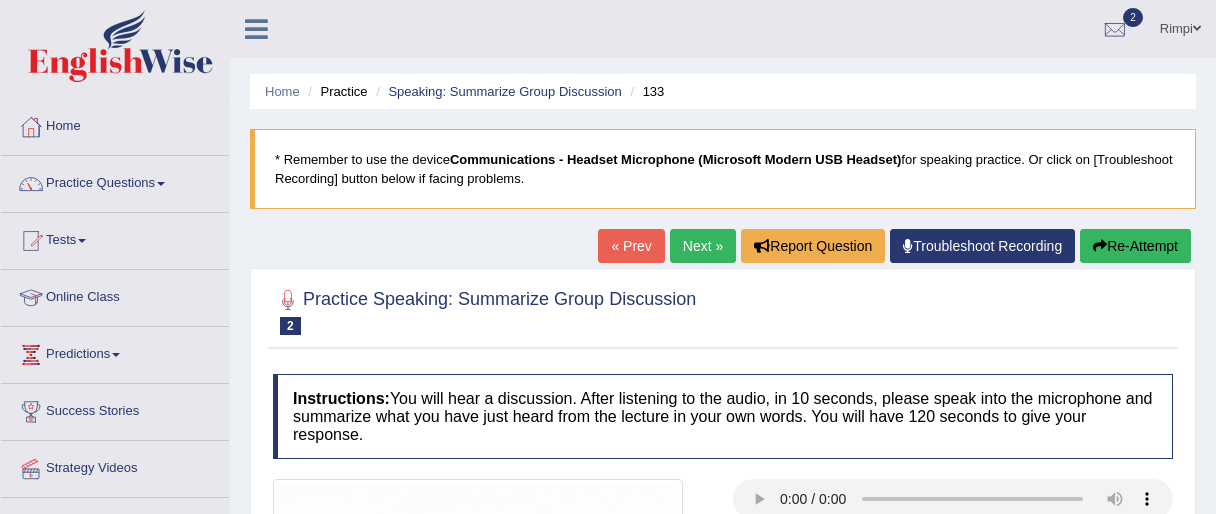 scroll, scrollTop: 480, scrollLeft: 0, axis: vertical 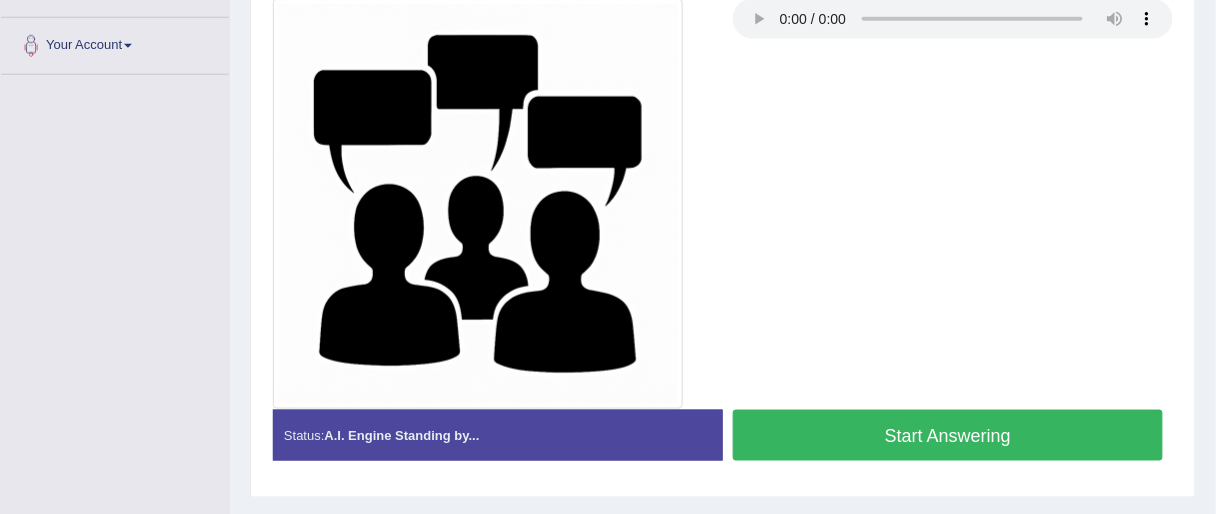 click on "Start Answering" at bounding box center [948, 435] 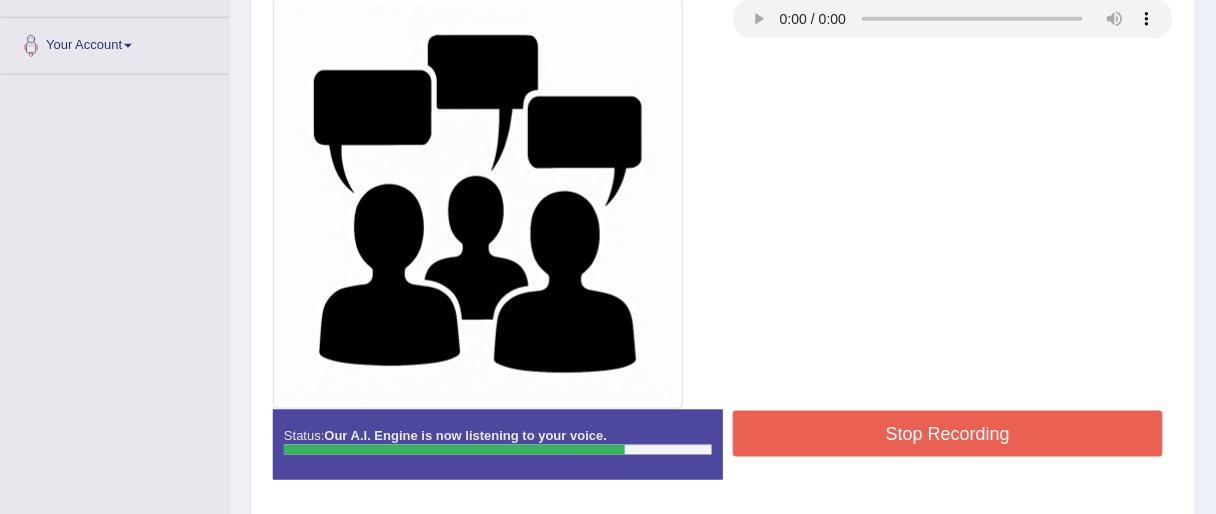 click on "Stop Recording" at bounding box center (948, 434) 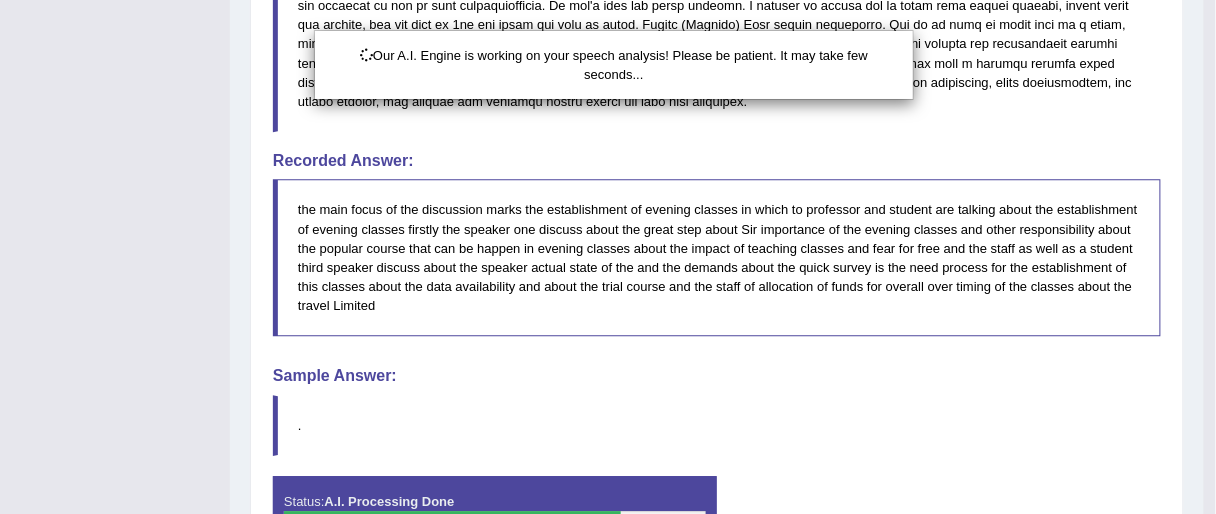 scroll, scrollTop: 1328, scrollLeft: 0, axis: vertical 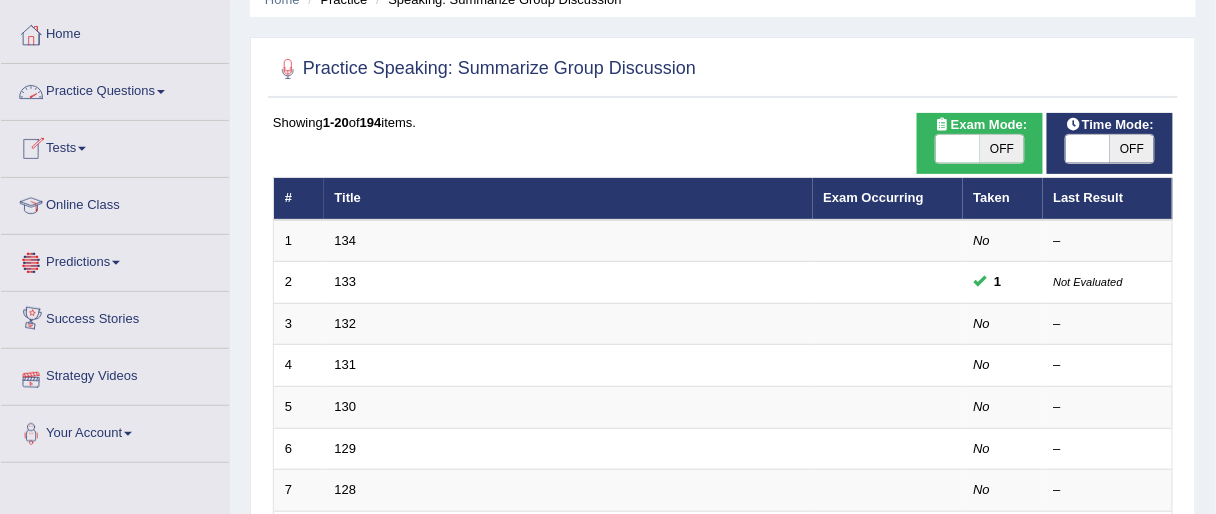click on "Practice Questions" at bounding box center [115, 89] 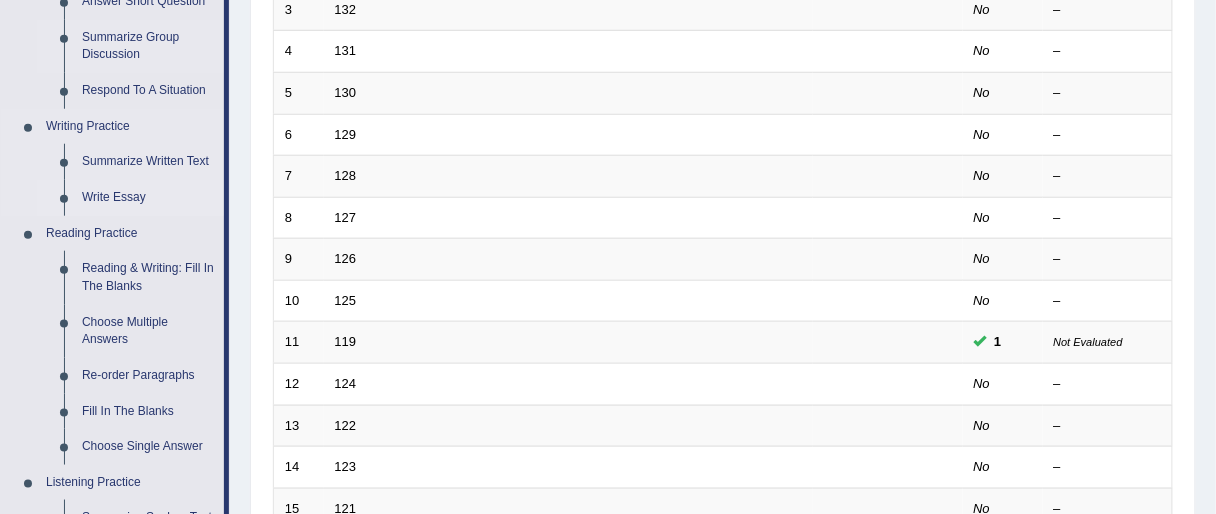 scroll, scrollTop: 252, scrollLeft: 0, axis: vertical 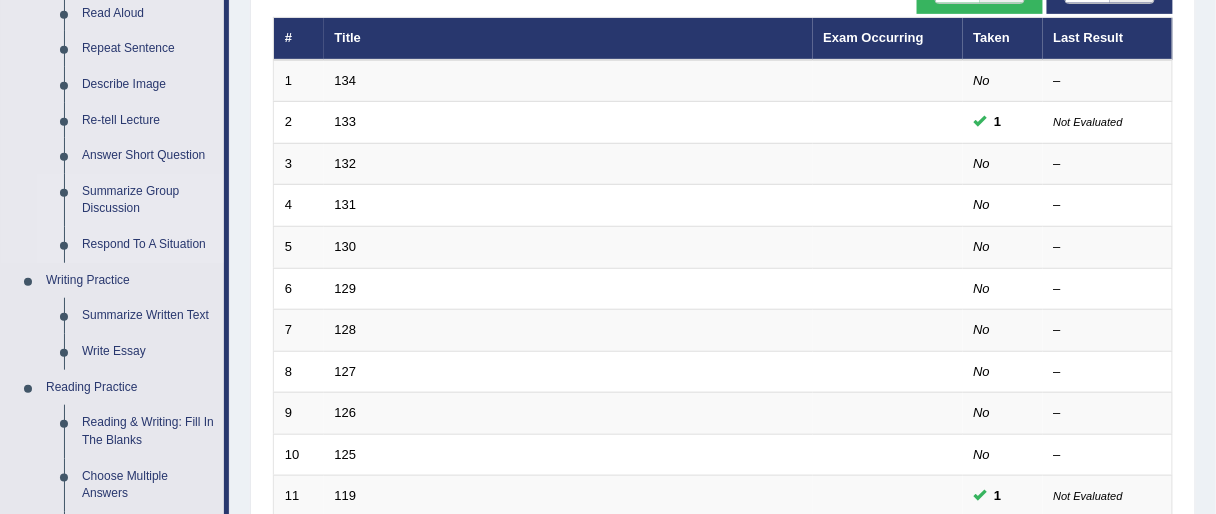 click on "Respond To A Situation" at bounding box center (148, 245) 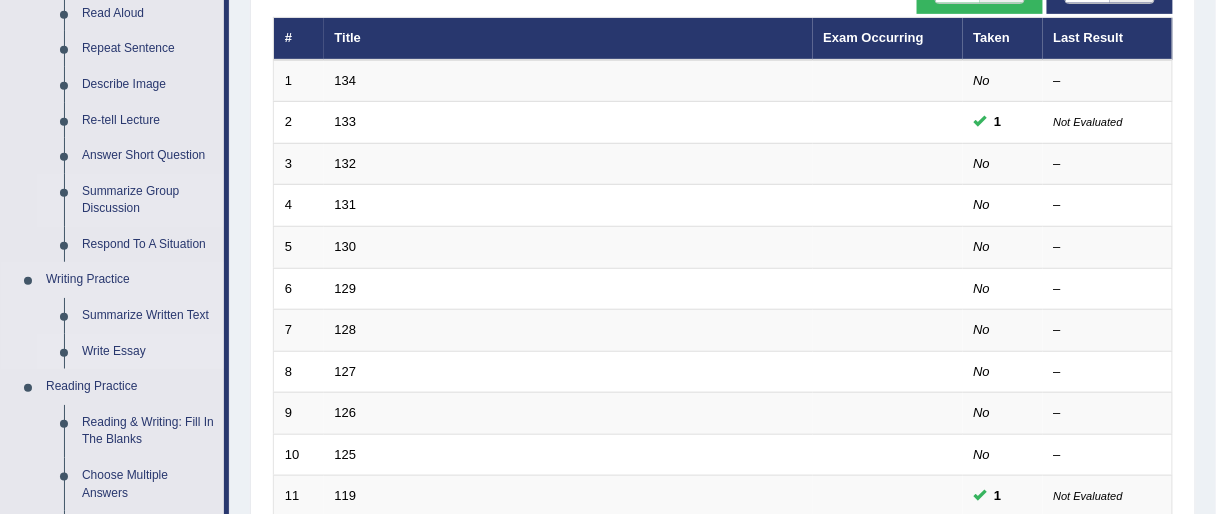 click on "Speaking Practice Read Aloud
Repeat Sentence
Describe Image
Re-tell Lecture
Answer Short Question
Summarize Group Discussion
Respond To A Situation
Writing Practice  Summarize Written Text
Write Essay
Reading Practice  Reading & Writing: Fill In The Blanks
Choose Multiple Answers
Re-order Paragraphs
Fill In The Blanks
Choose Single Answer
Listening Practice  Summarize Spoken Text
Highlight Incorrect Words
Highlight Correct Summary
Select Missing Word
Choose Single Answer
Choose Multiple Answers
Fill In The Blanks
Write From Dictation
Pronunciation" at bounding box center [112, 493] 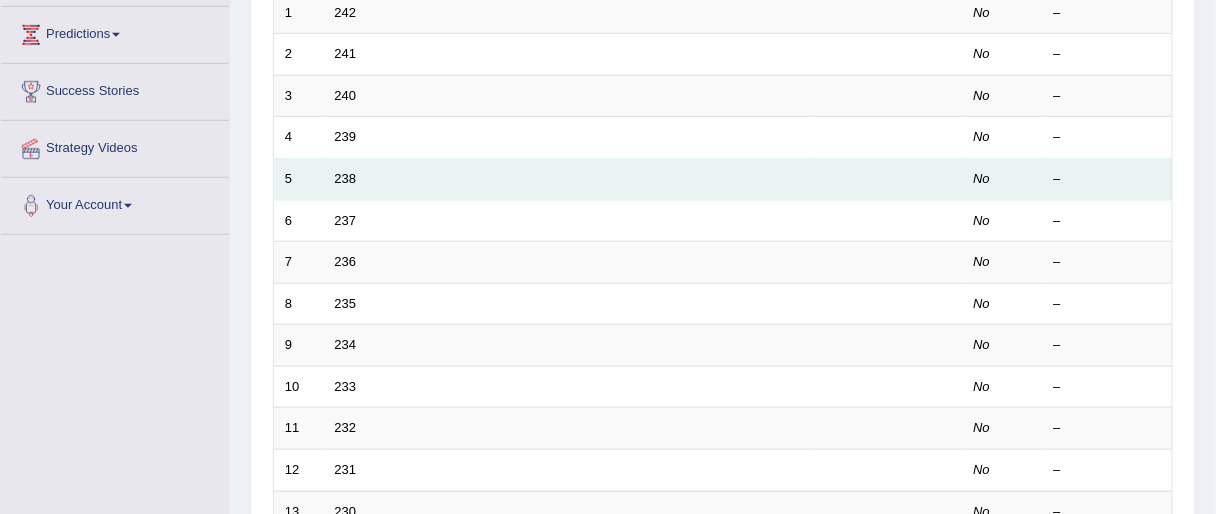 scroll, scrollTop: 320, scrollLeft: 0, axis: vertical 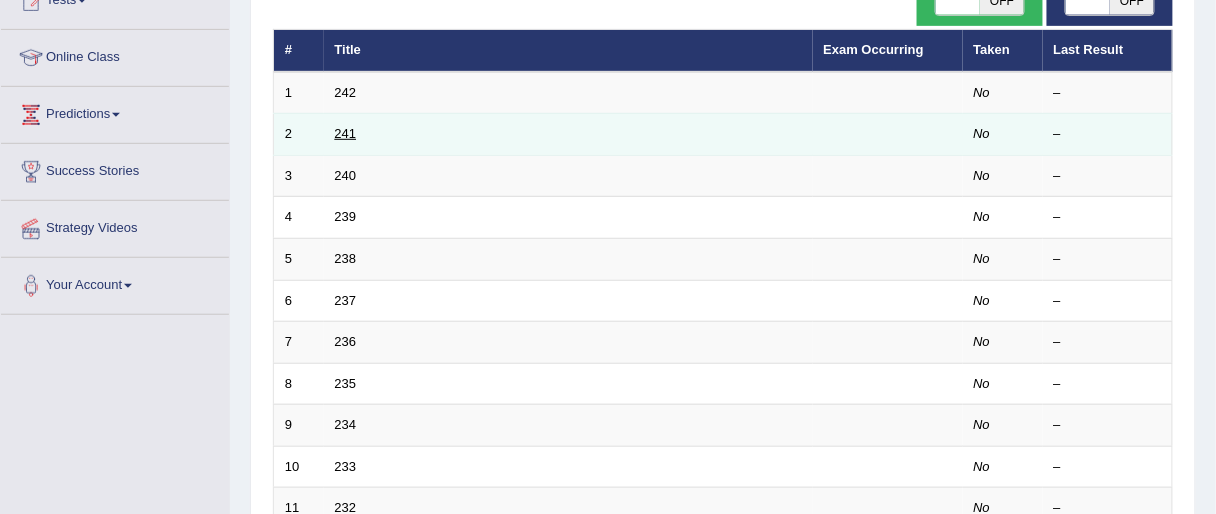 click on "241" at bounding box center (346, 133) 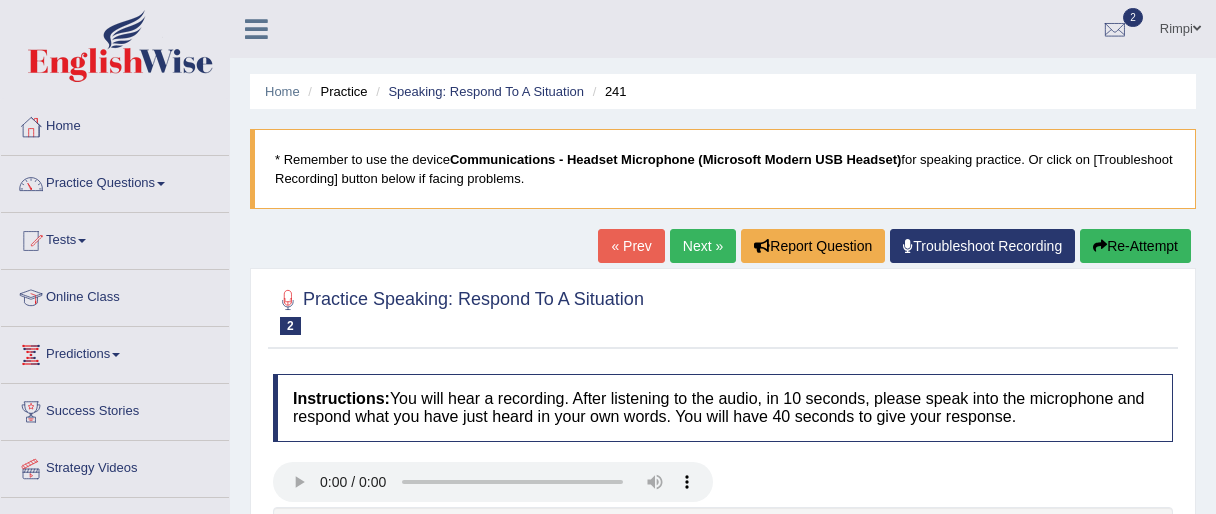 scroll, scrollTop: 160, scrollLeft: 0, axis: vertical 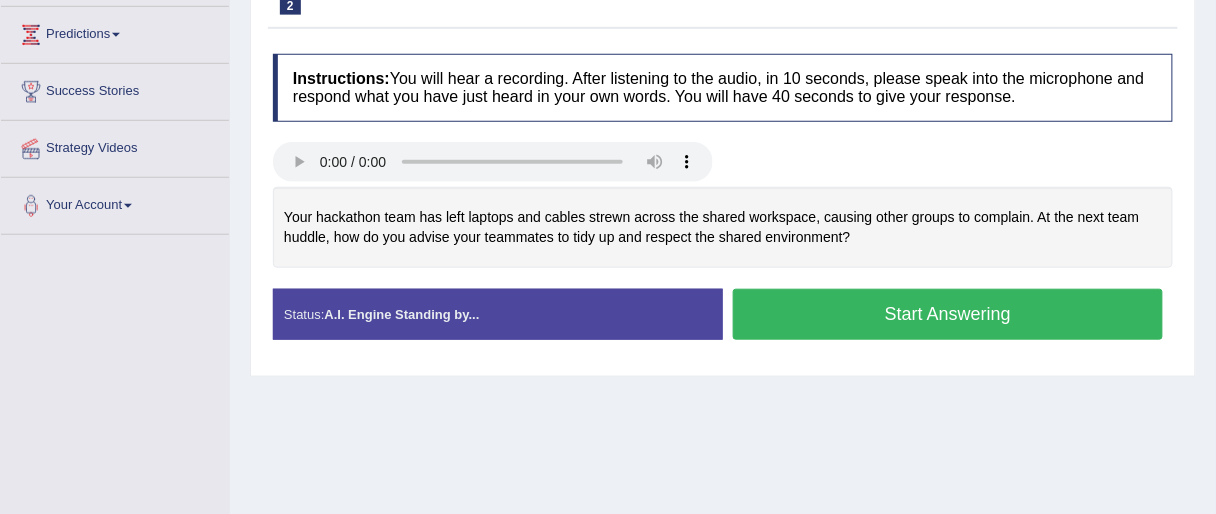 click on "Start Answering" at bounding box center (948, 314) 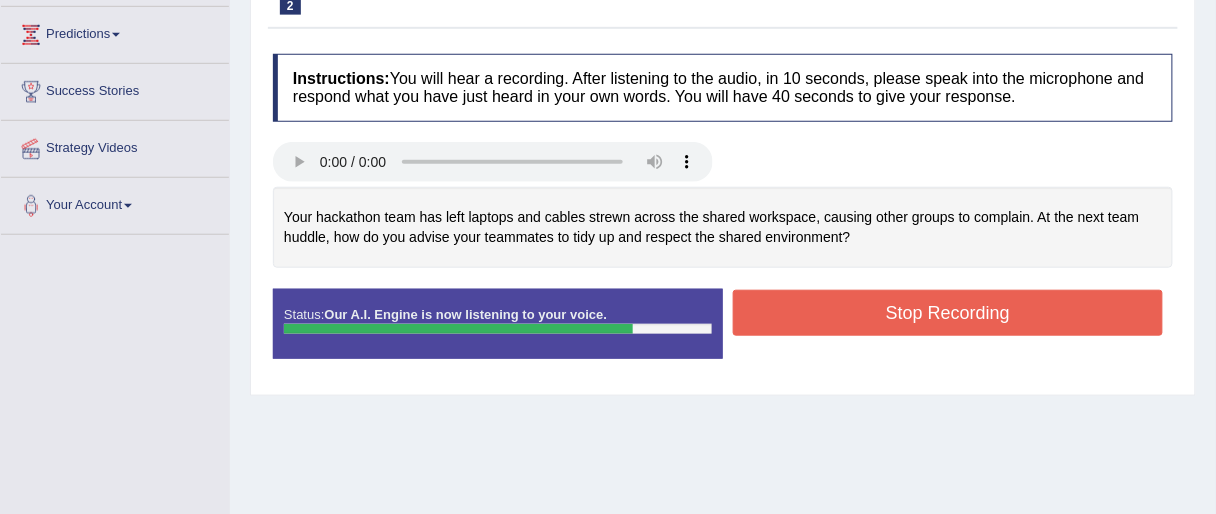 click on "Stop Recording" at bounding box center (948, 313) 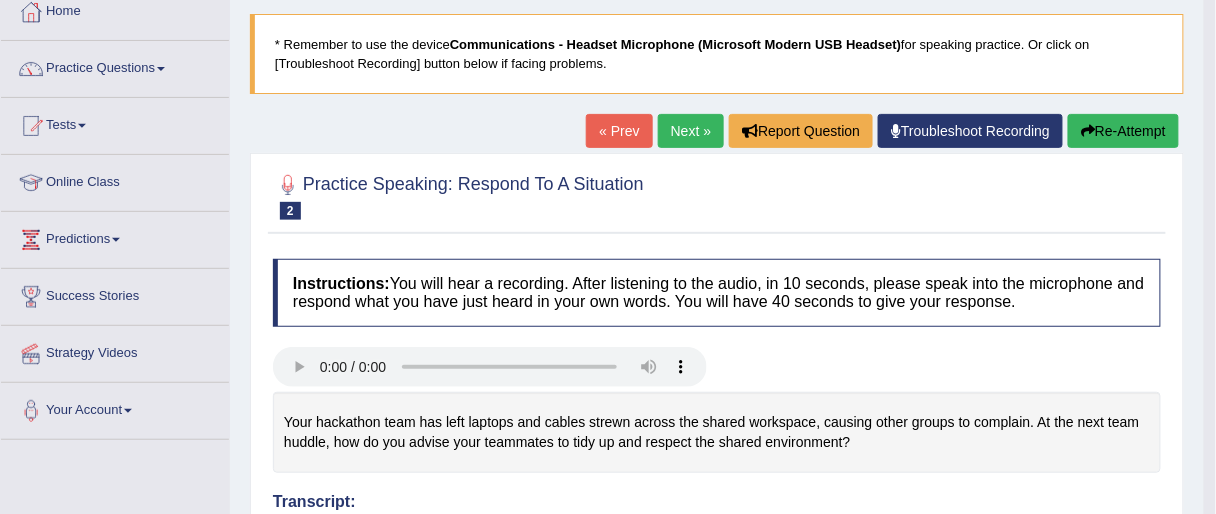 scroll, scrollTop: 80, scrollLeft: 0, axis: vertical 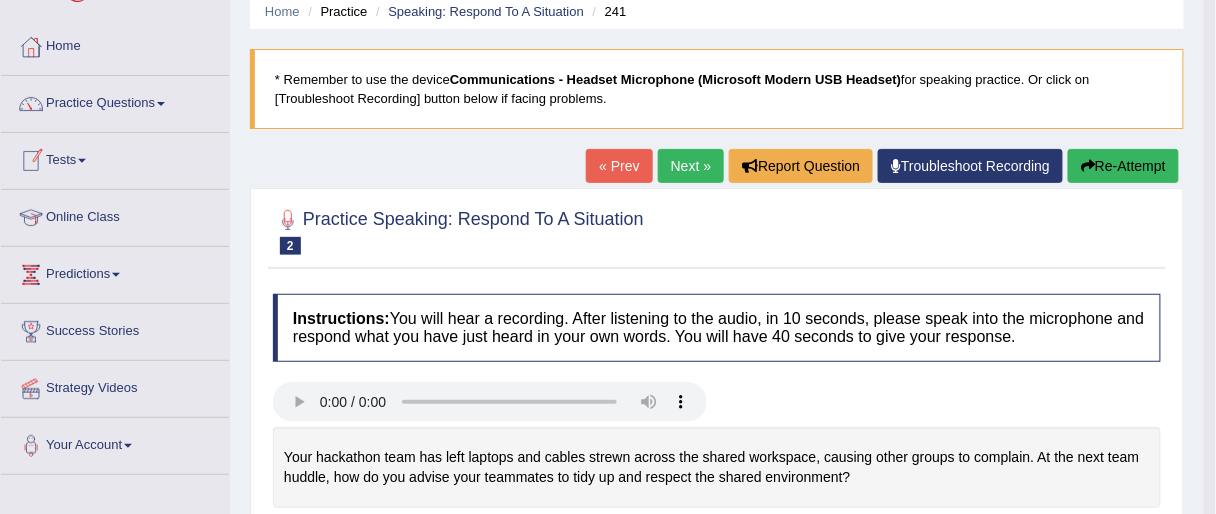 click on "Next »" at bounding box center (691, 166) 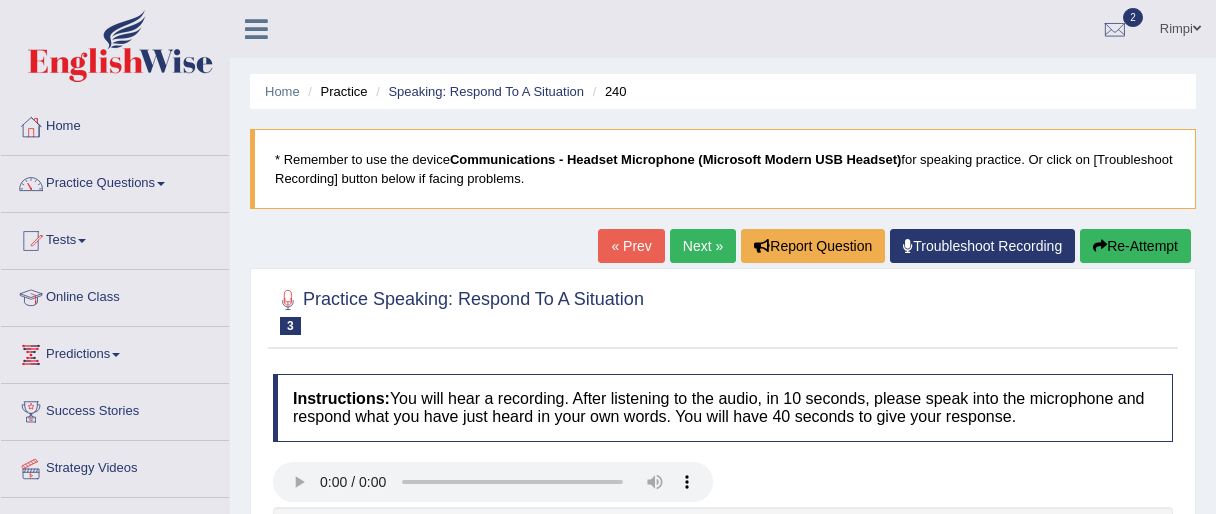 scroll, scrollTop: 320, scrollLeft: 0, axis: vertical 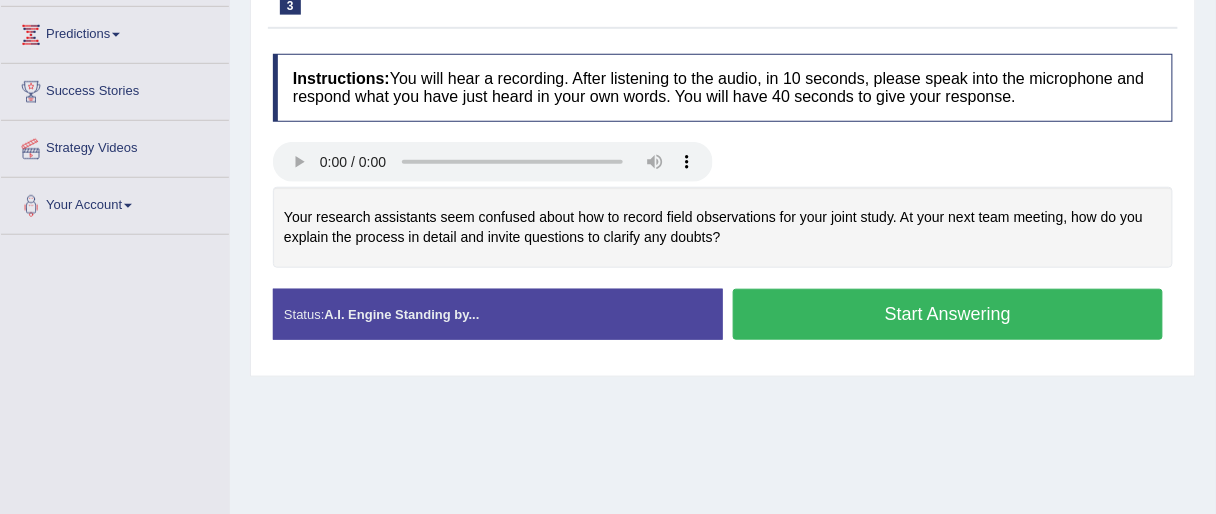 click on "Start Answering" at bounding box center (948, 314) 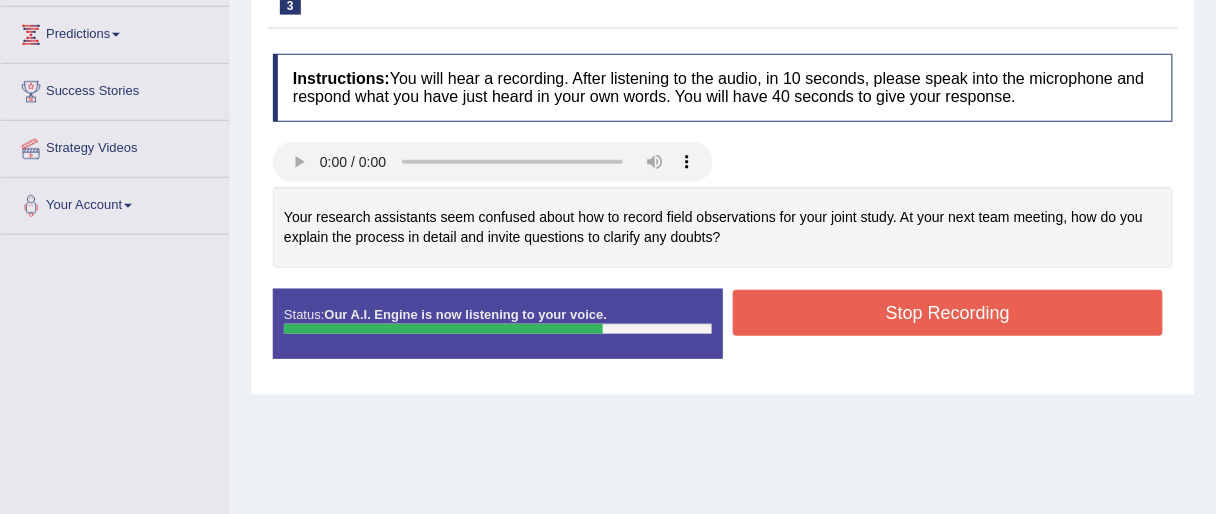 click on "Stop Recording" at bounding box center [948, 313] 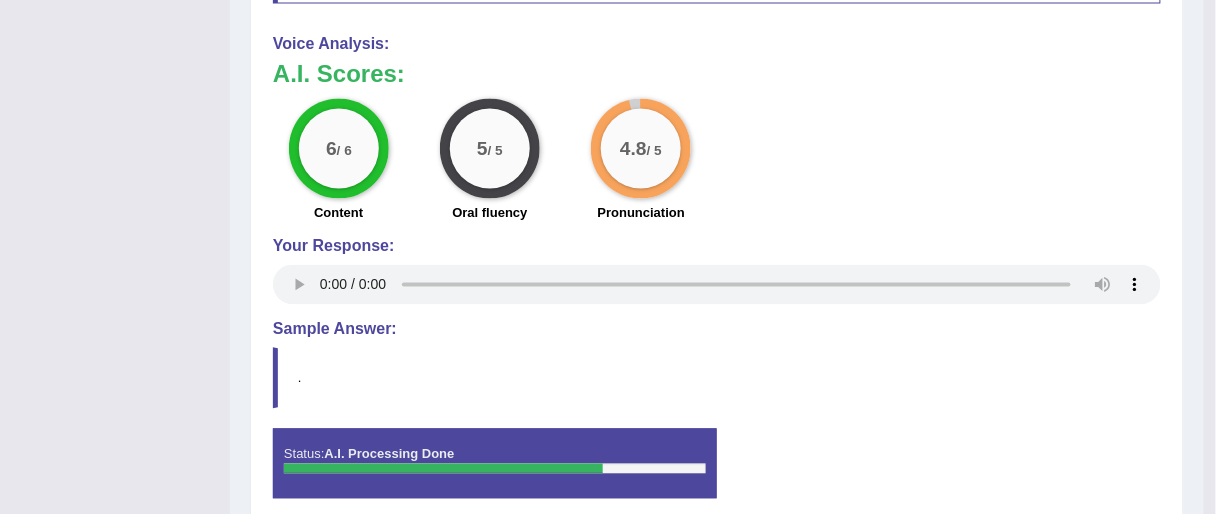 scroll, scrollTop: 961, scrollLeft: 0, axis: vertical 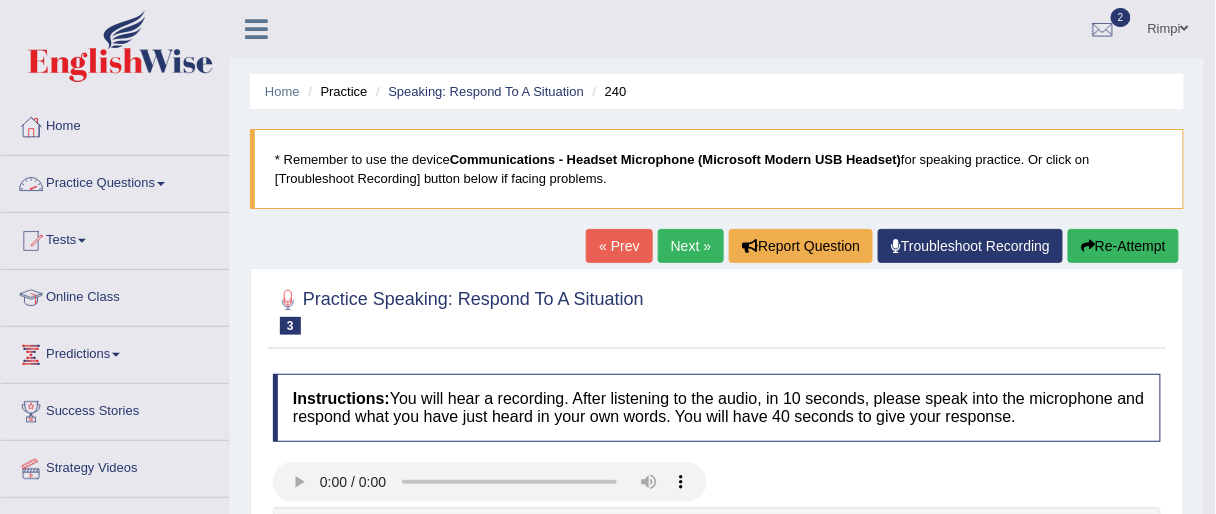 click on "Practice Questions" at bounding box center (115, 181) 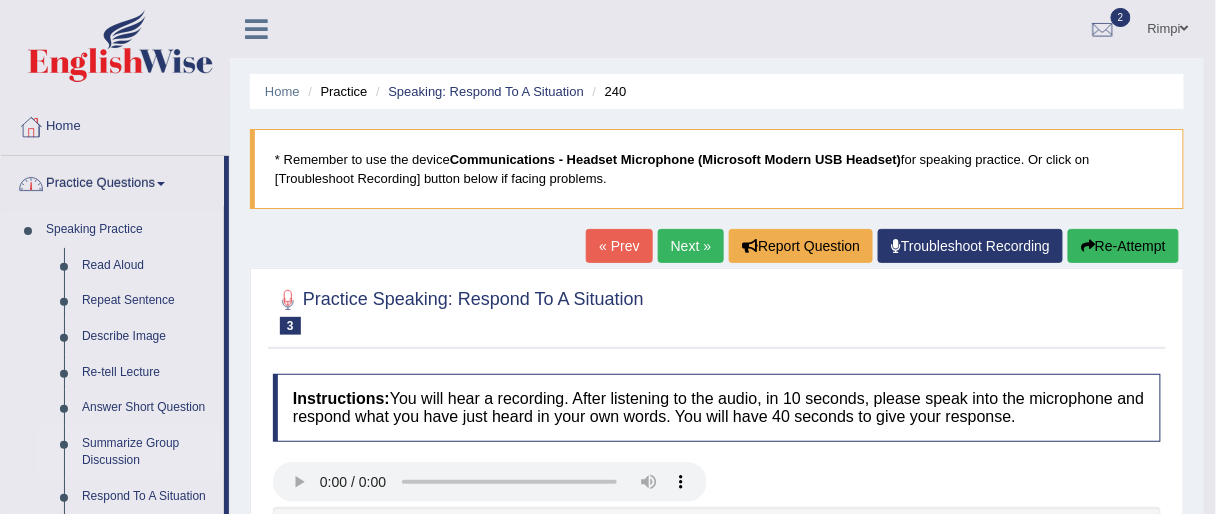 scroll, scrollTop: 160, scrollLeft: 0, axis: vertical 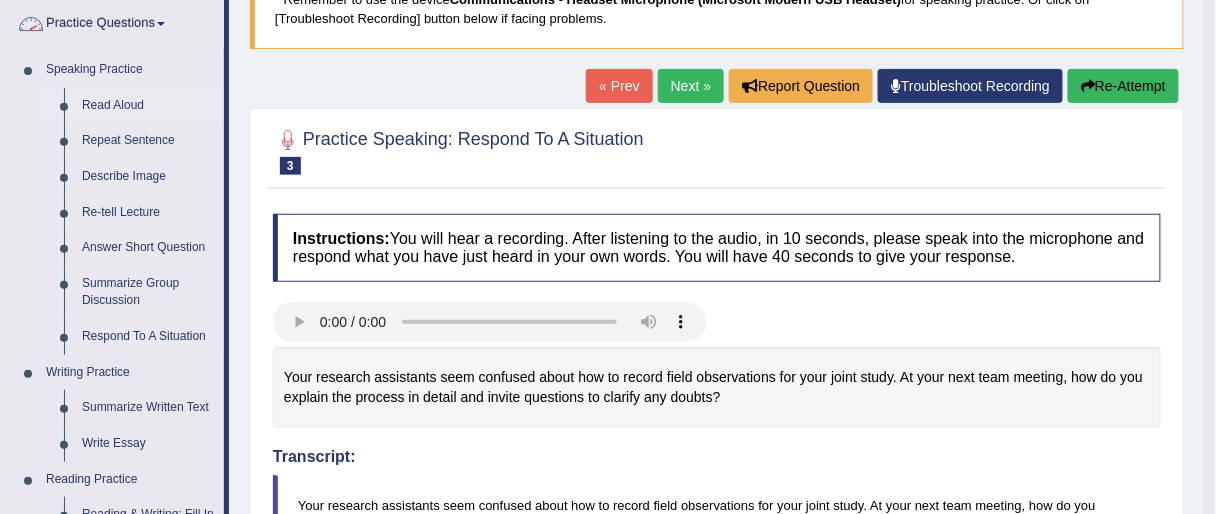 click on "Read Aloud" at bounding box center [148, 106] 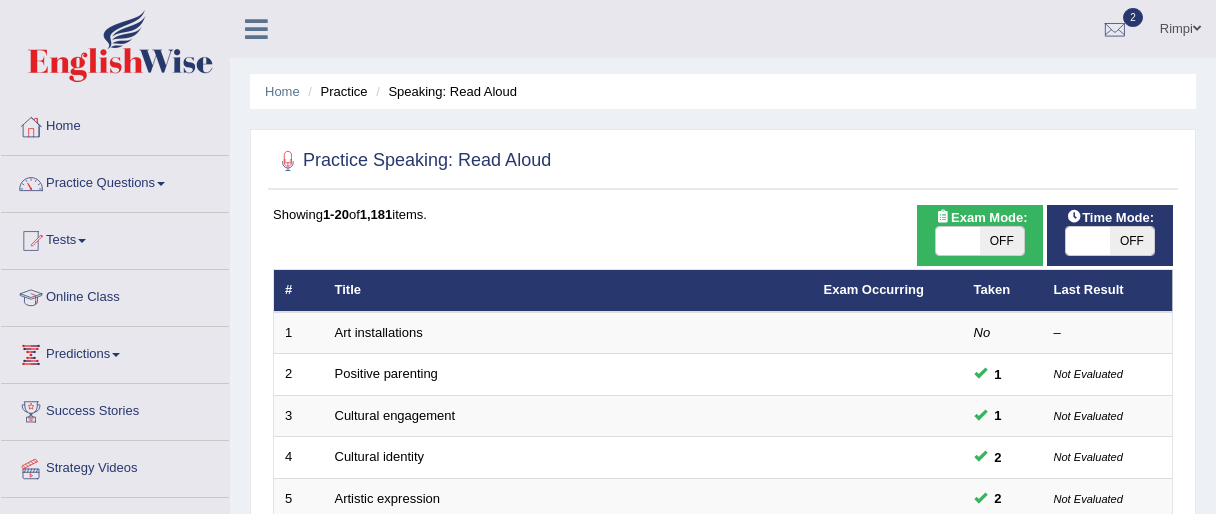 scroll, scrollTop: 720, scrollLeft: 0, axis: vertical 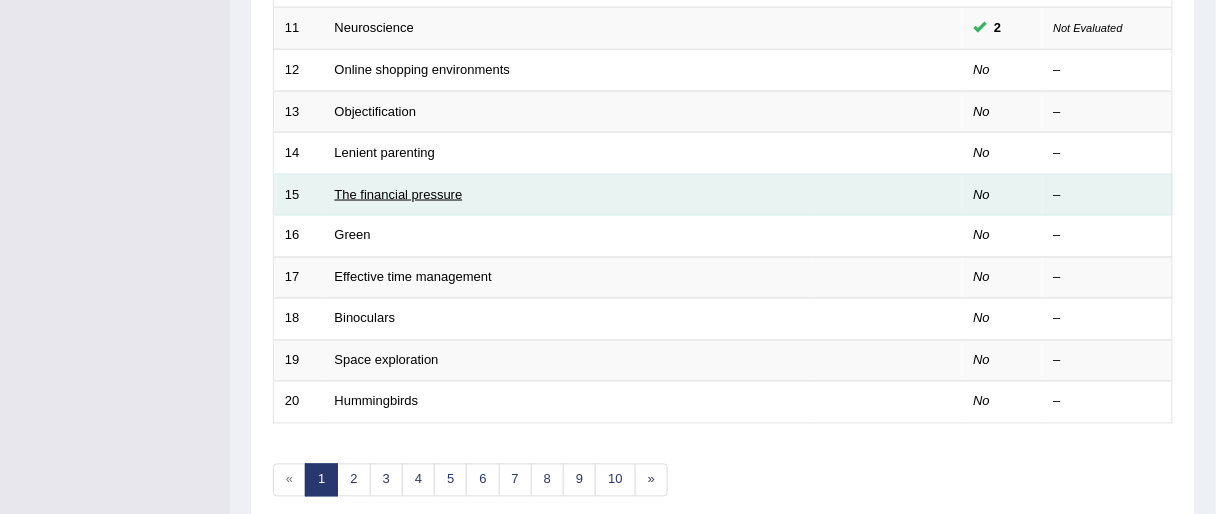 click on "The financial pressure" at bounding box center [399, 194] 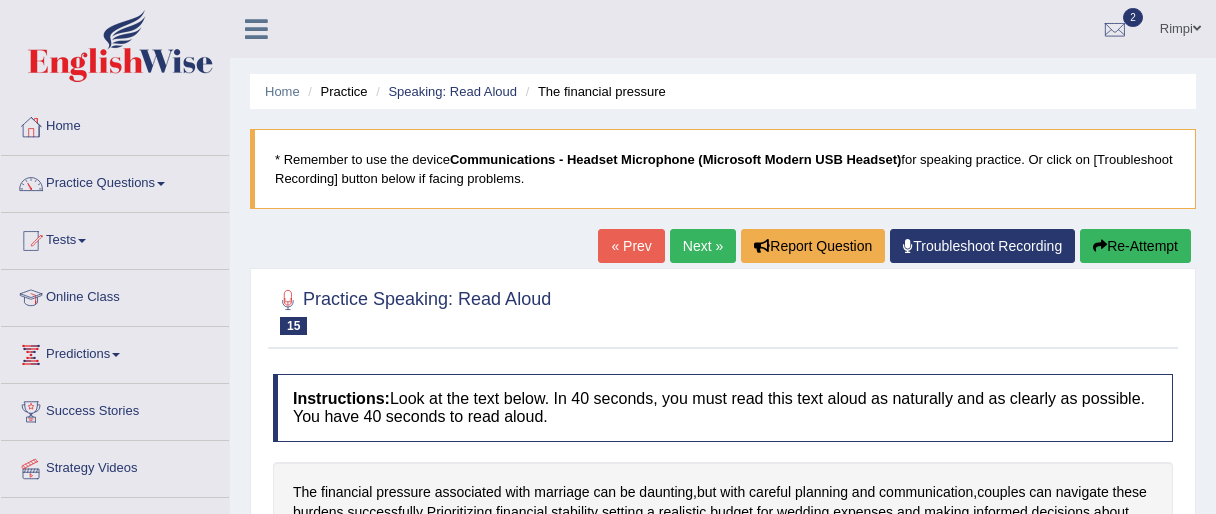 scroll, scrollTop: 320, scrollLeft: 0, axis: vertical 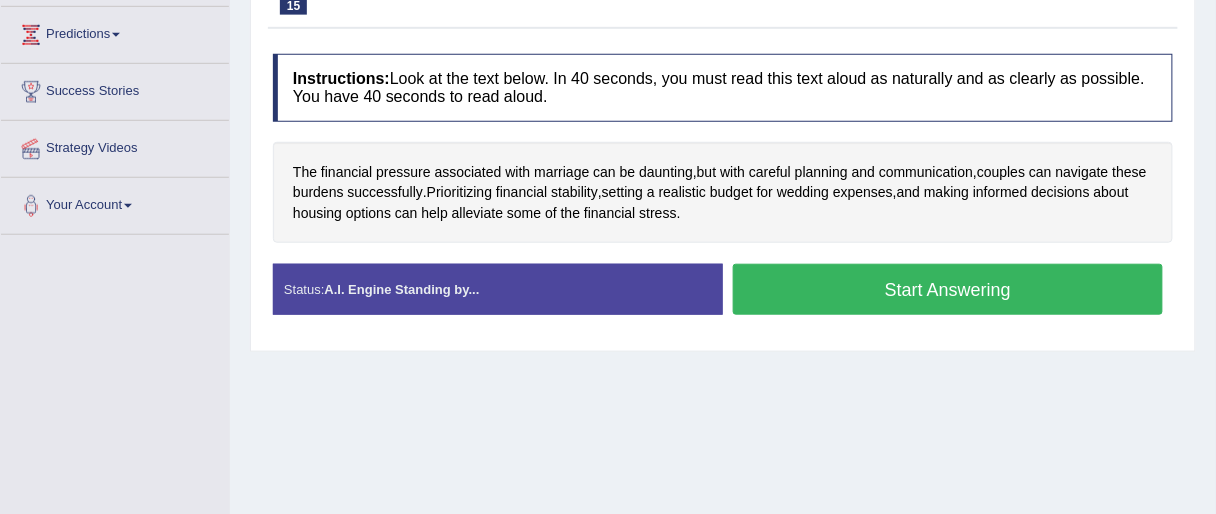 click on "Start Answering" at bounding box center [948, 289] 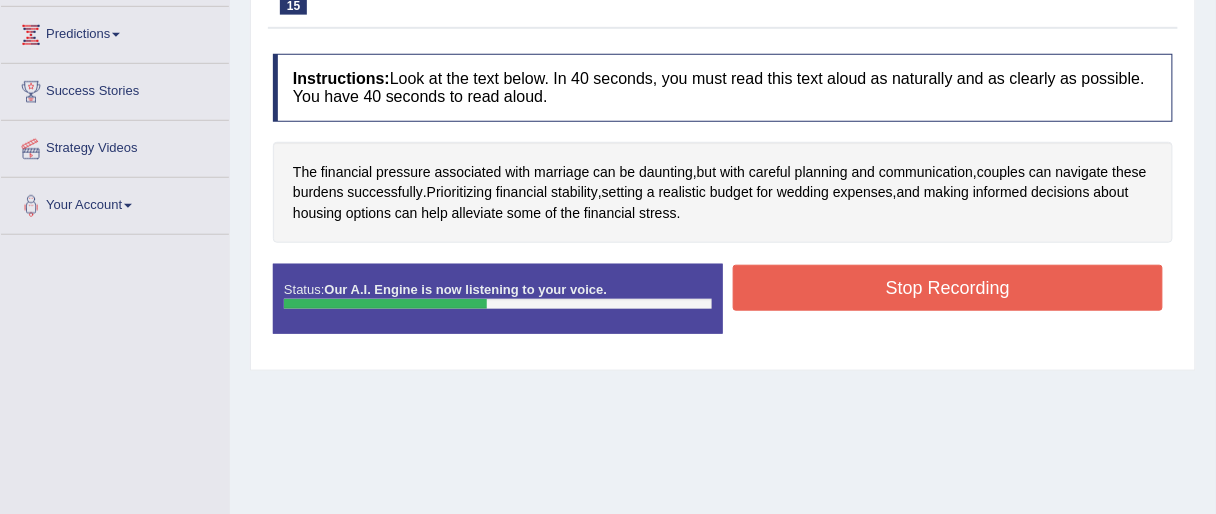 click on "Stop Recording" at bounding box center [948, 288] 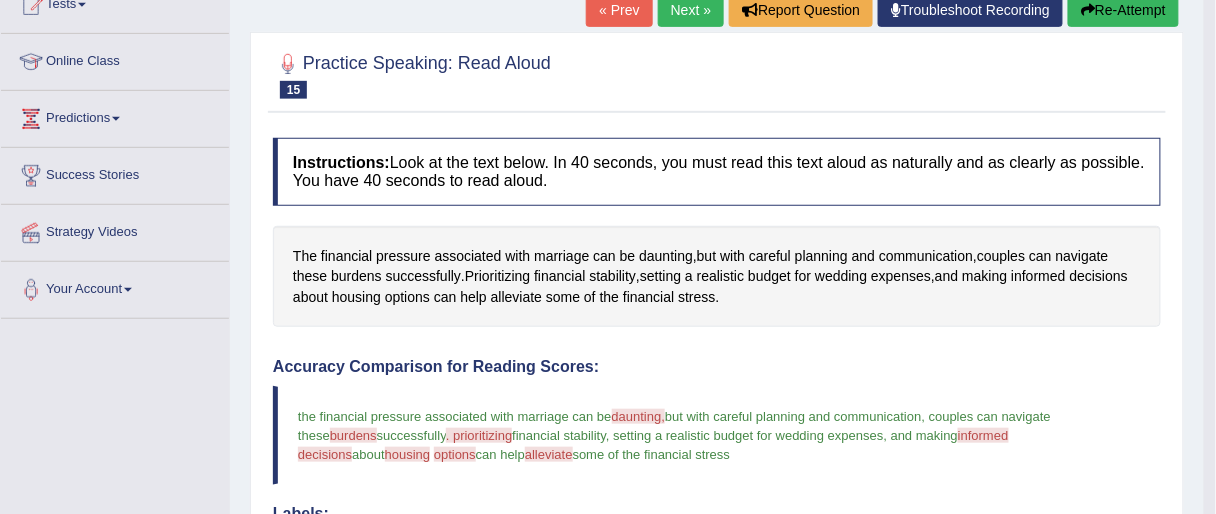scroll, scrollTop: 240, scrollLeft: 0, axis: vertical 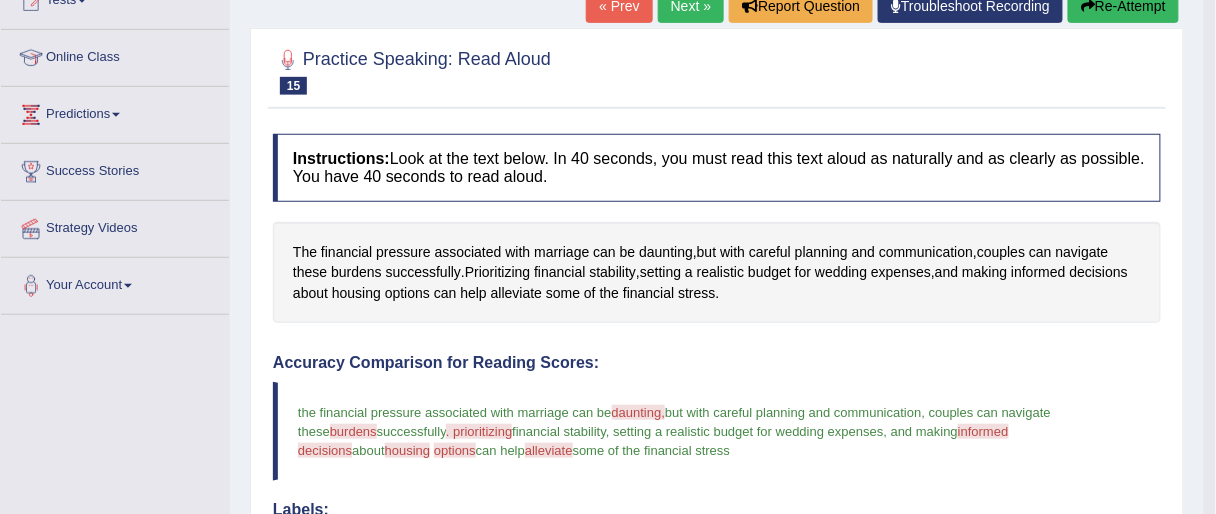 click on "Next »" at bounding box center [691, 6] 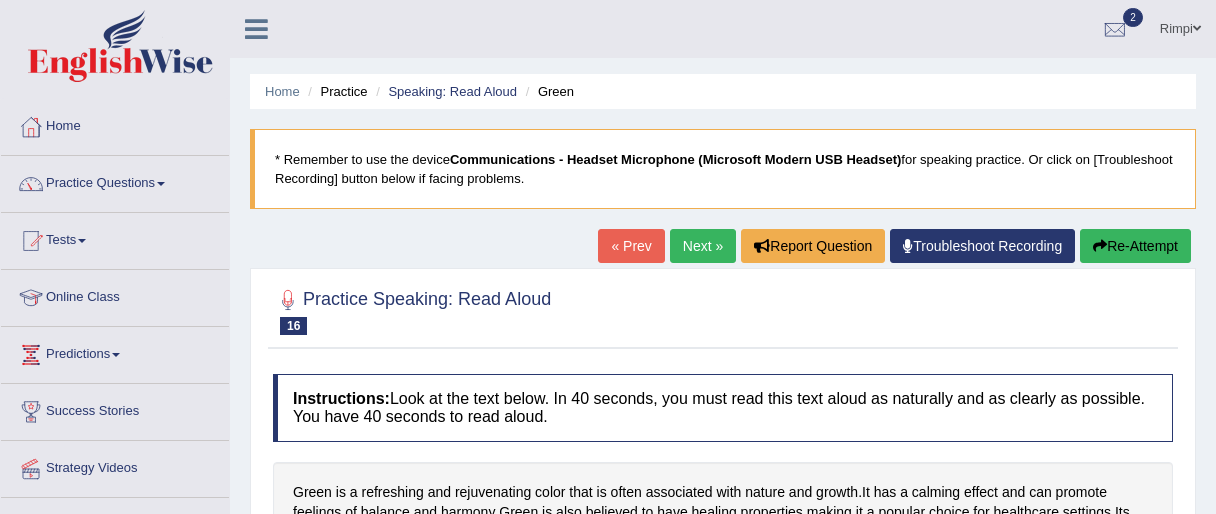 scroll, scrollTop: 172, scrollLeft: 0, axis: vertical 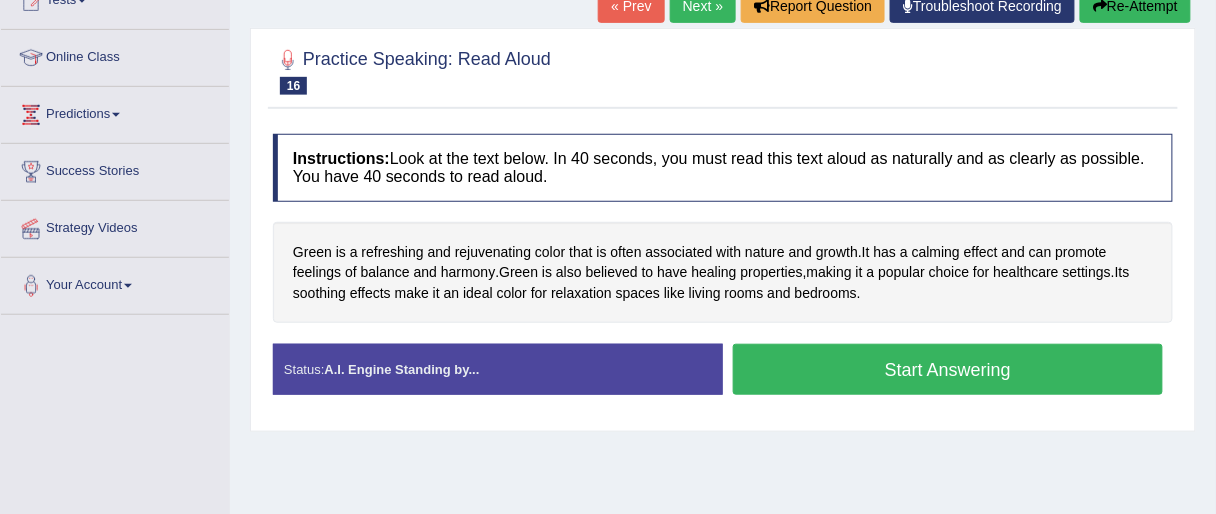 click on "Start Answering" at bounding box center [948, 369] 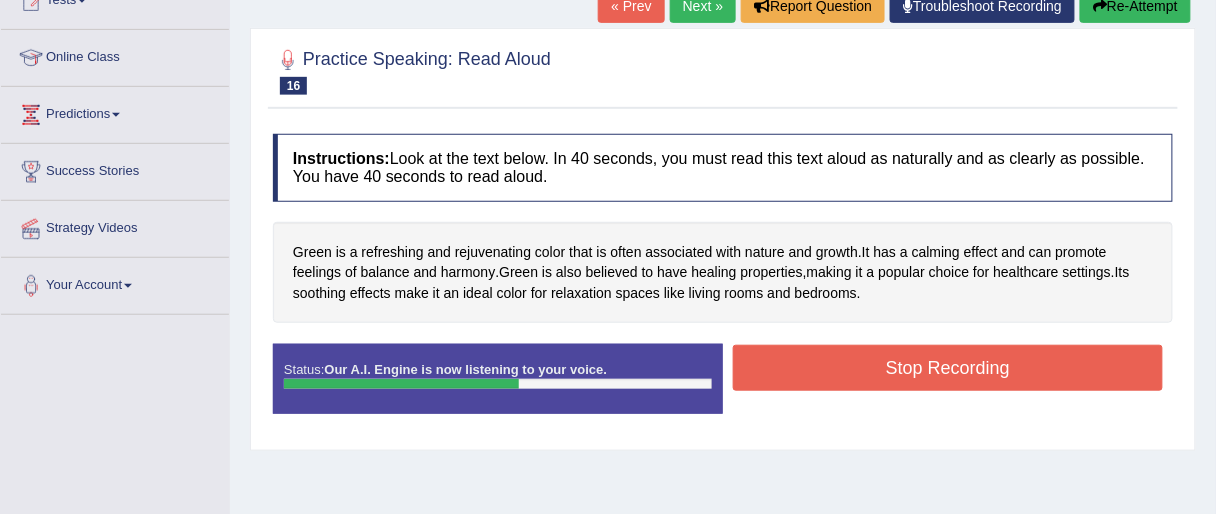 click on "Stop Recording" at bounding box center (948, 368) 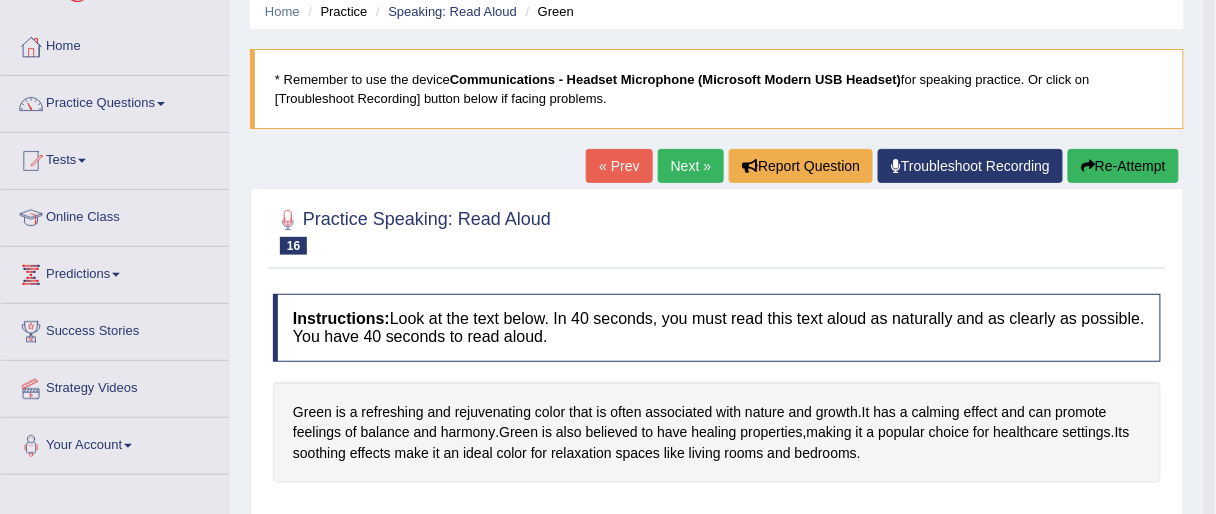 scroll, scrollTop: 80, scrollLeft: 0, axis: vertical 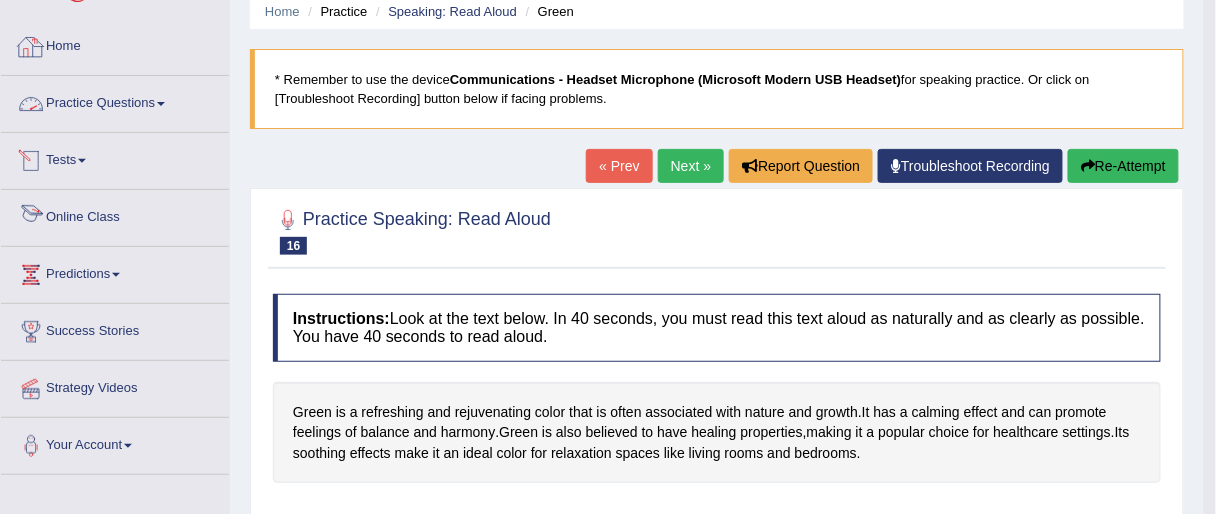 click on "Practice Questions" at bounding box center (115, 101) 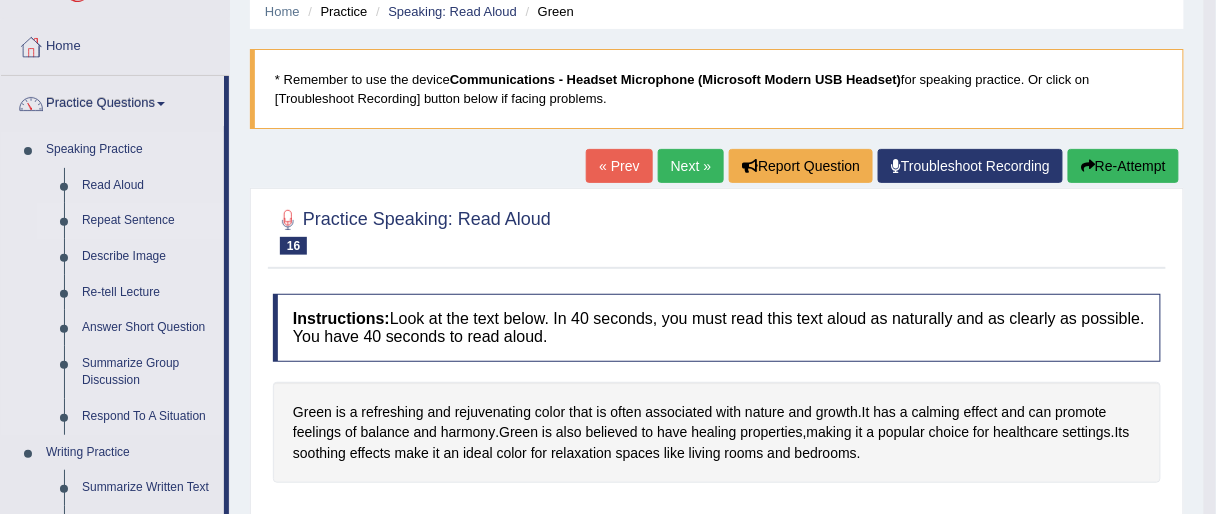 click on "Repeat Sentence" at bounding box center (148, 221) 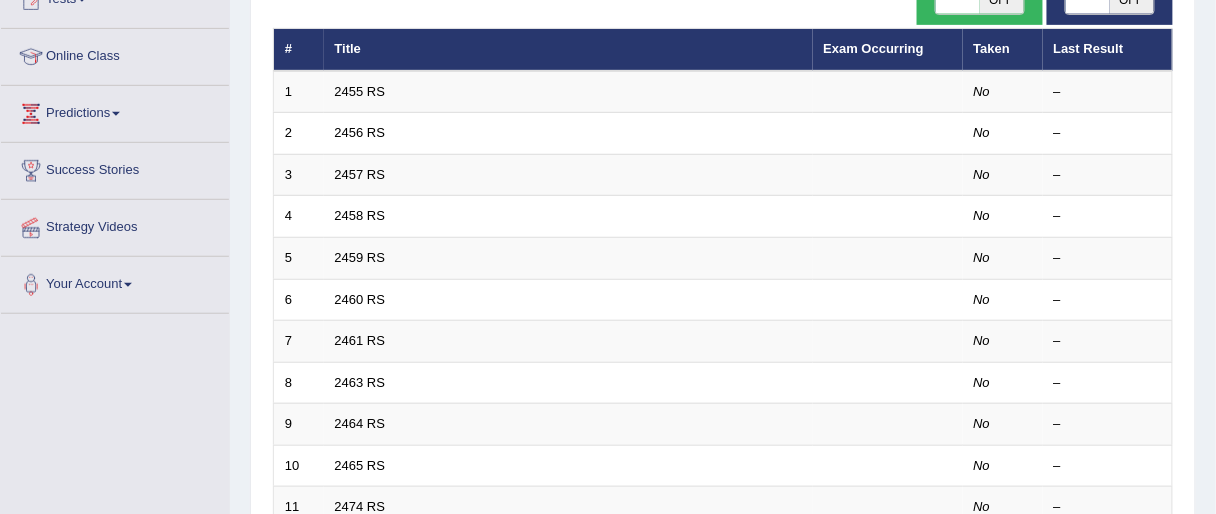 scroll, scrollTop: 0, scrollLeft: 0, axis: both 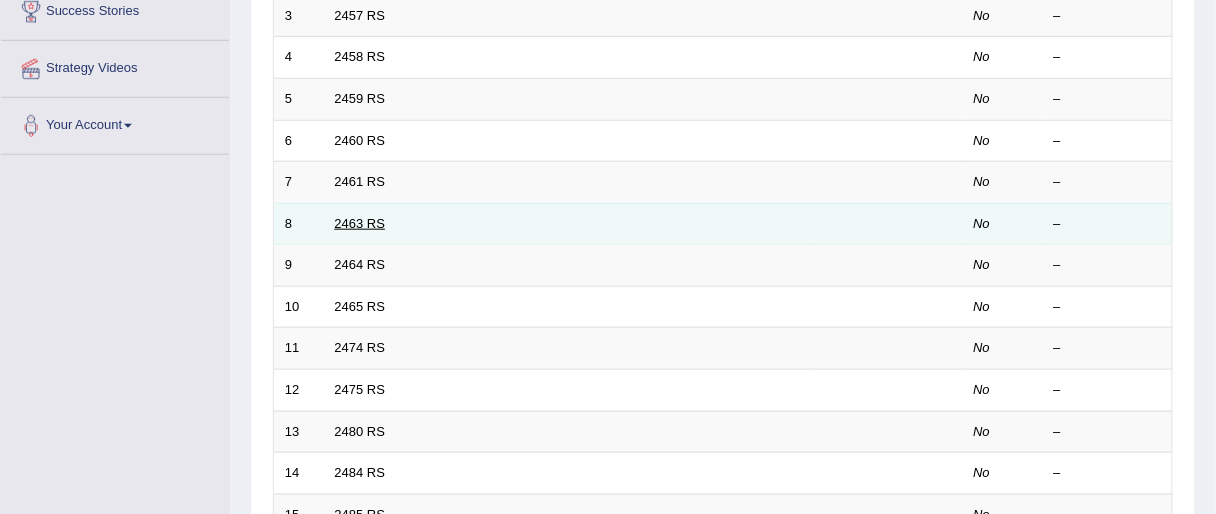 click on "2463 RS" at bounding box center (360, 223) 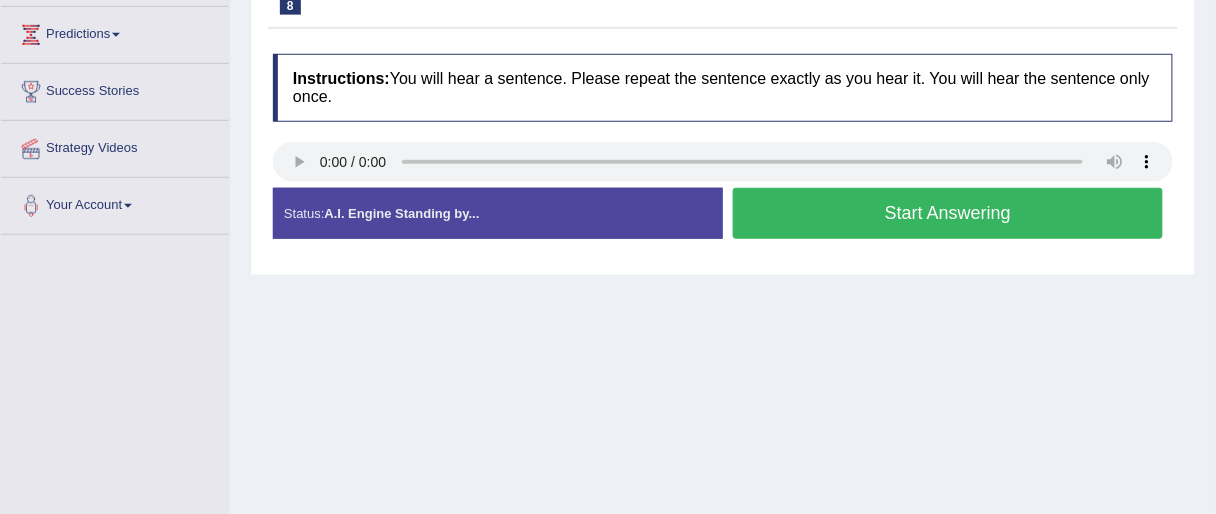 scroll, scrollTop: 0, scrollLeft: 0, axis: both 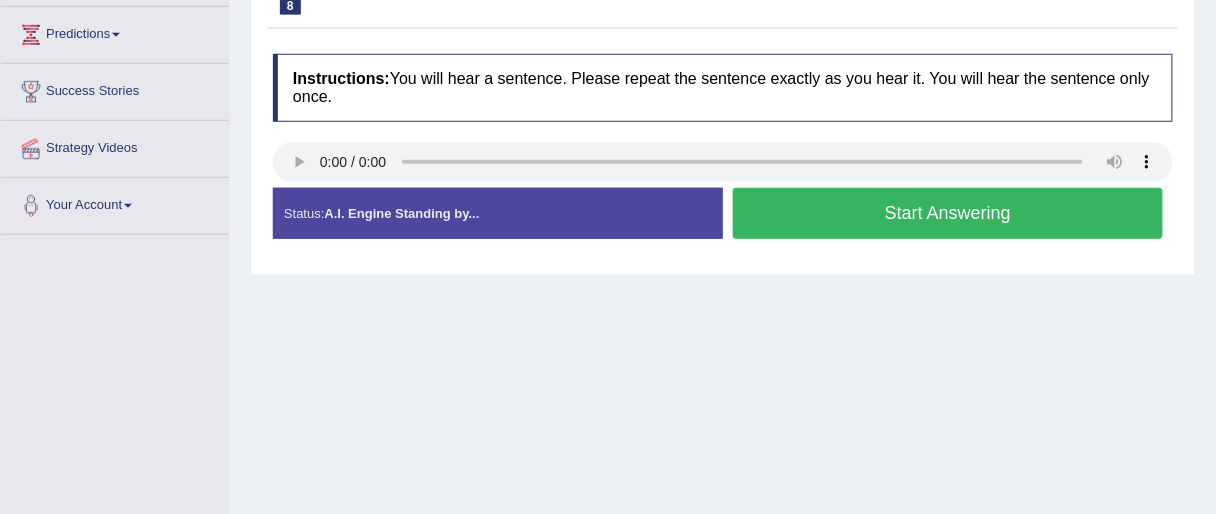 click on "Start Answering" at bounding box center [948, 213] 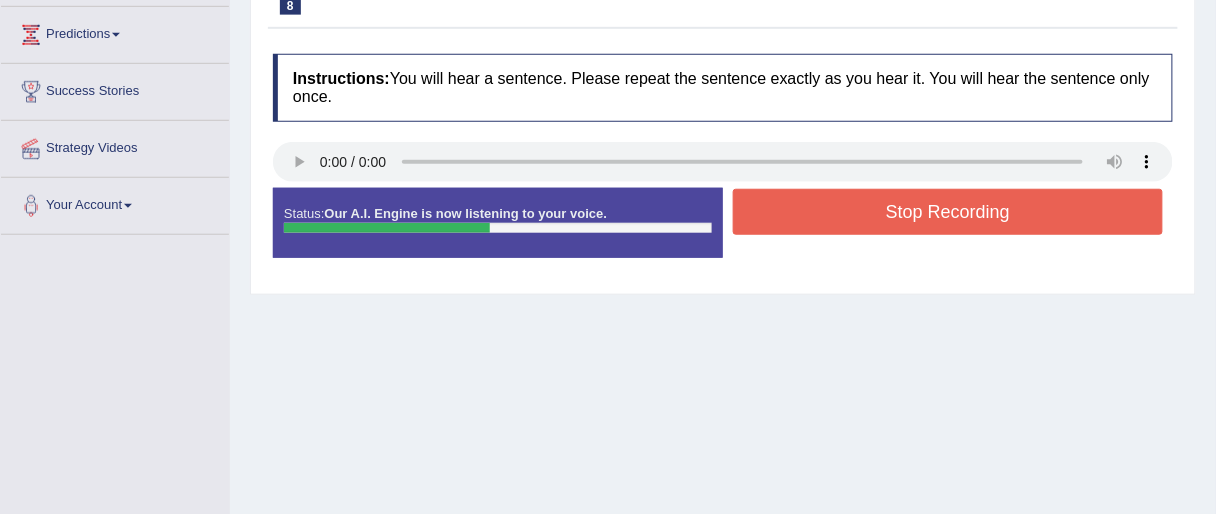click on "Stop Recording" at bounding box center [948, 212] 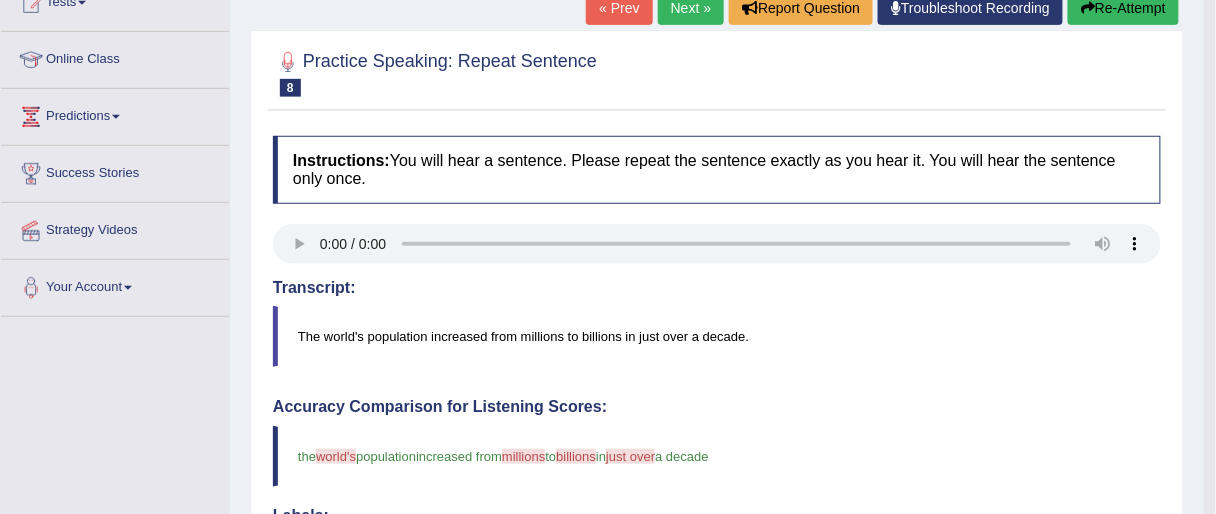 scroll, scrollTop: 80, scrollLeft: 0, axis: vertical 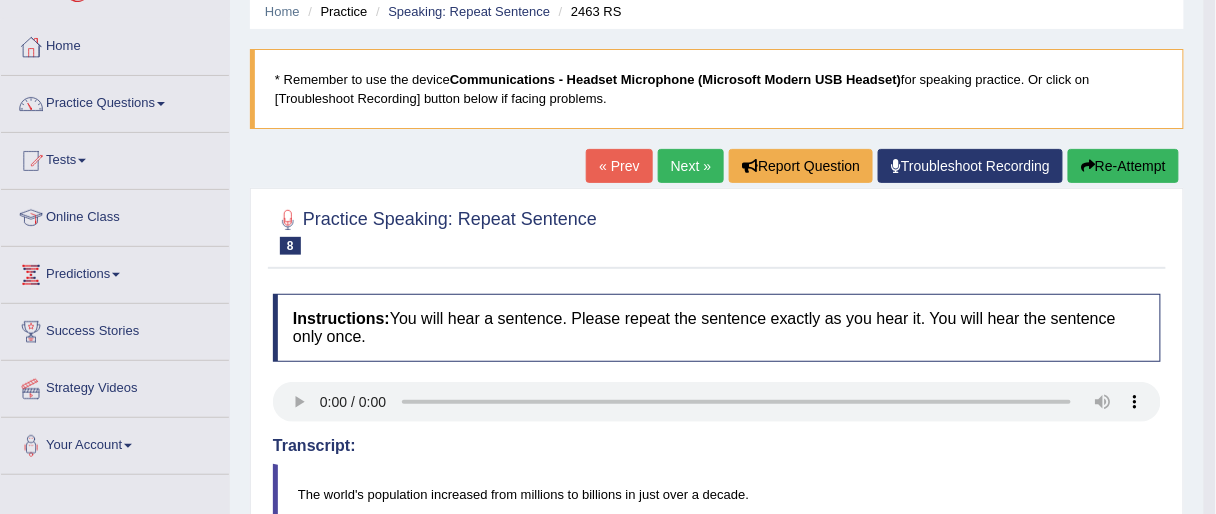click on "Next »" at bounding box center [691, 166] 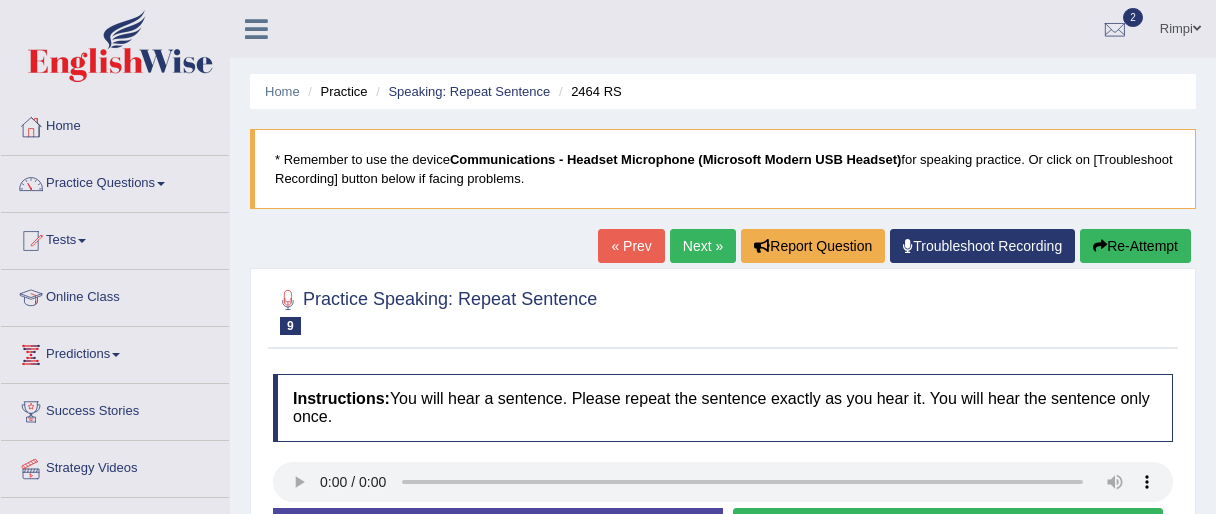 scroll, scrollTop: 240, scrollLeft: 0, axis: vertical 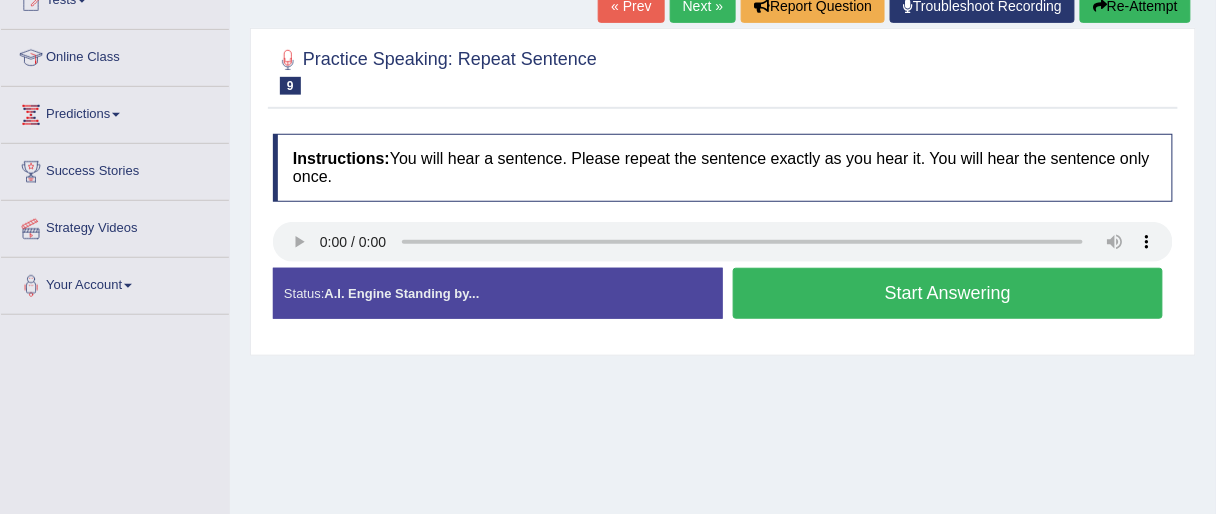click on "Start Answering" at bounding box center (948, 293) 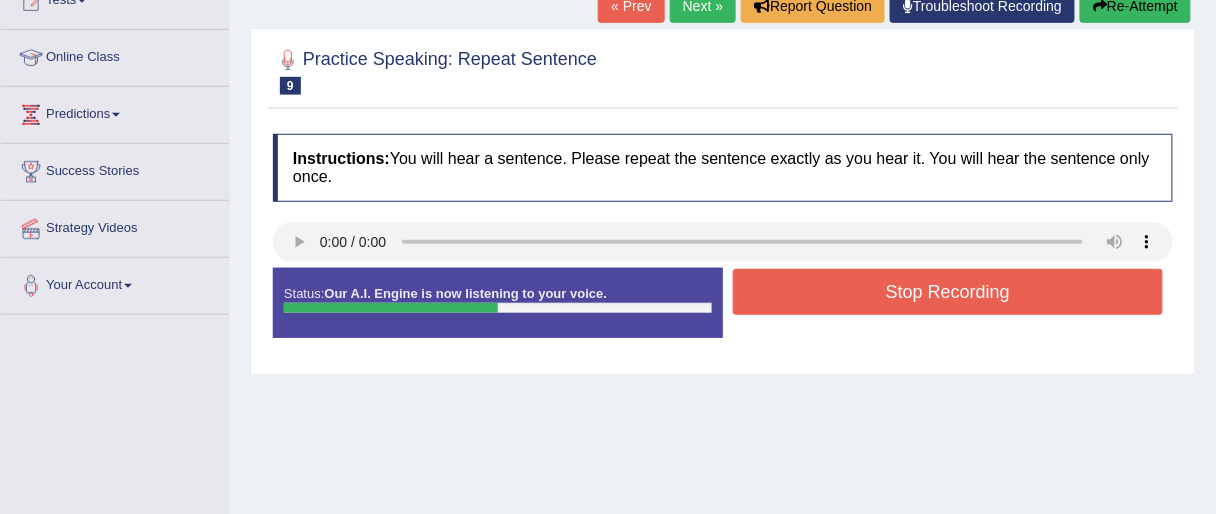 click on "Stop Recording" at bounding box center [948, 292] 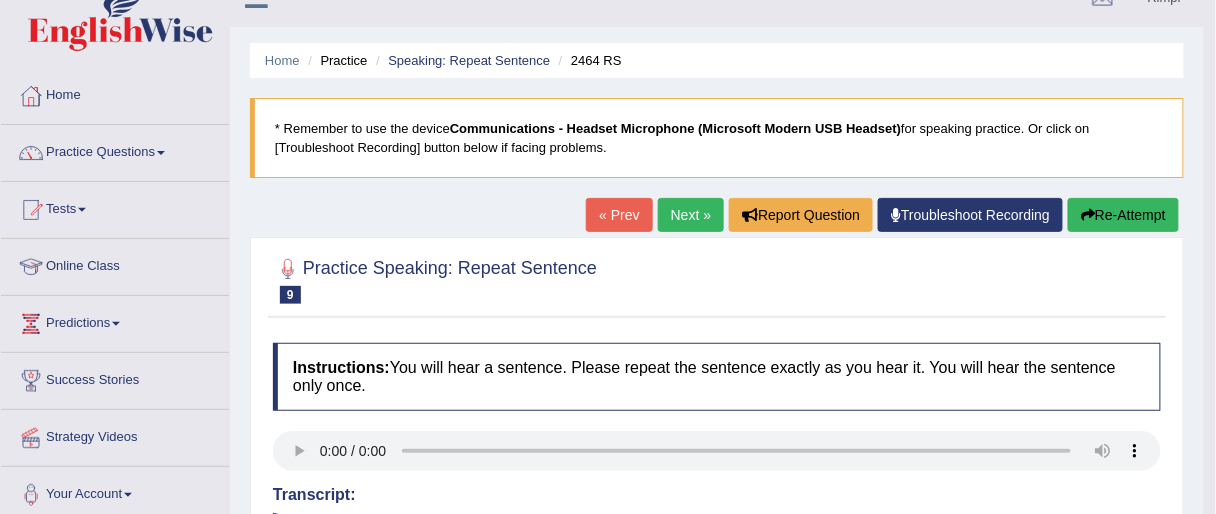 scroll, scrollTop: 0, scrollLeft: 0, axis: both 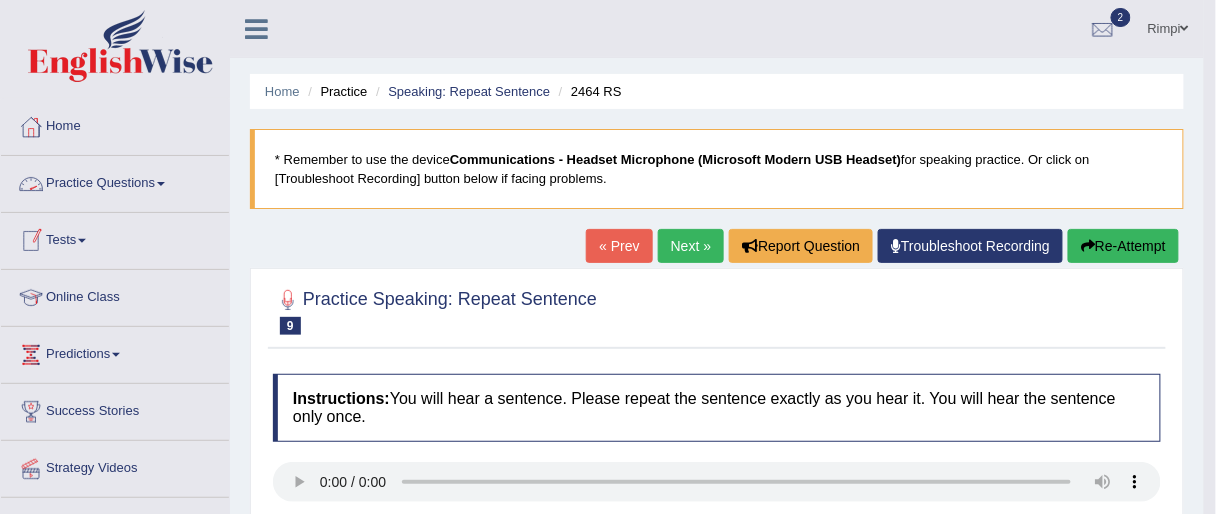 click on "Practice Questions" at bounding box center [115, 181] 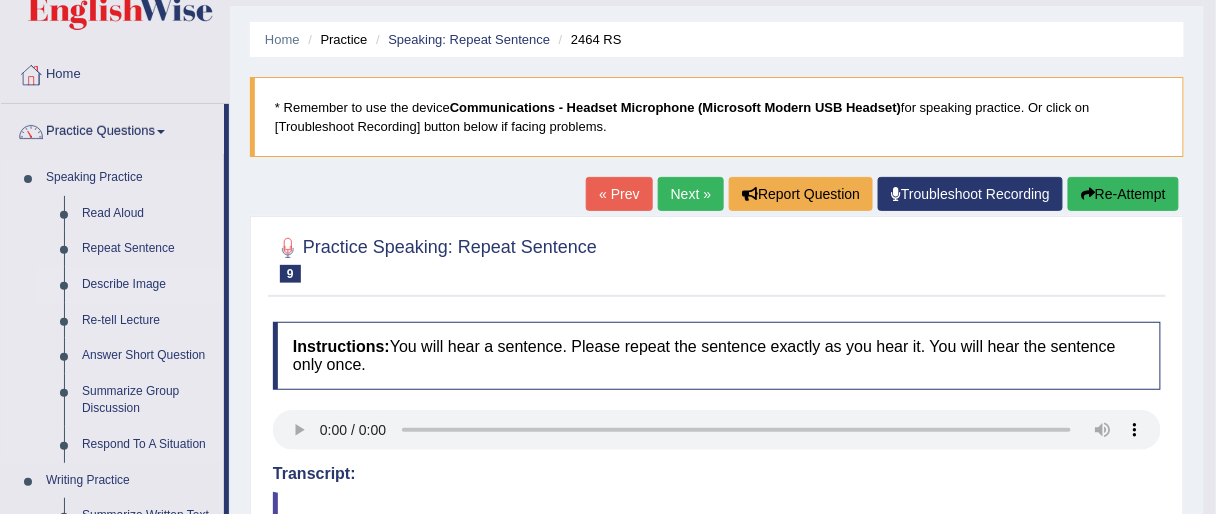 scroll, scrollTop: 80, scrollLeft: 0, axis: vertical 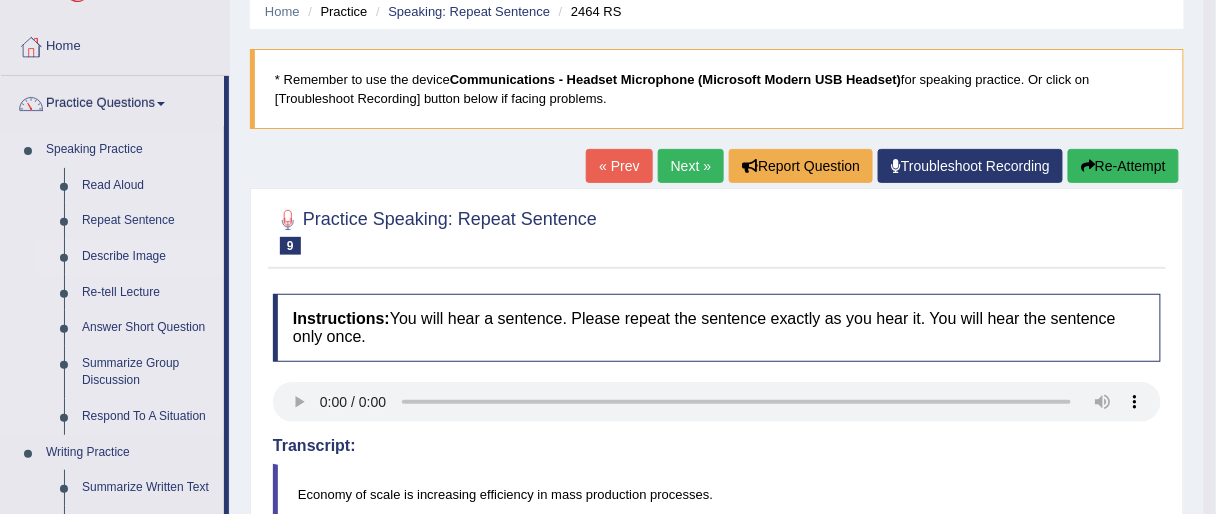 click on "Describe Image" at bounding box center (148, 257) 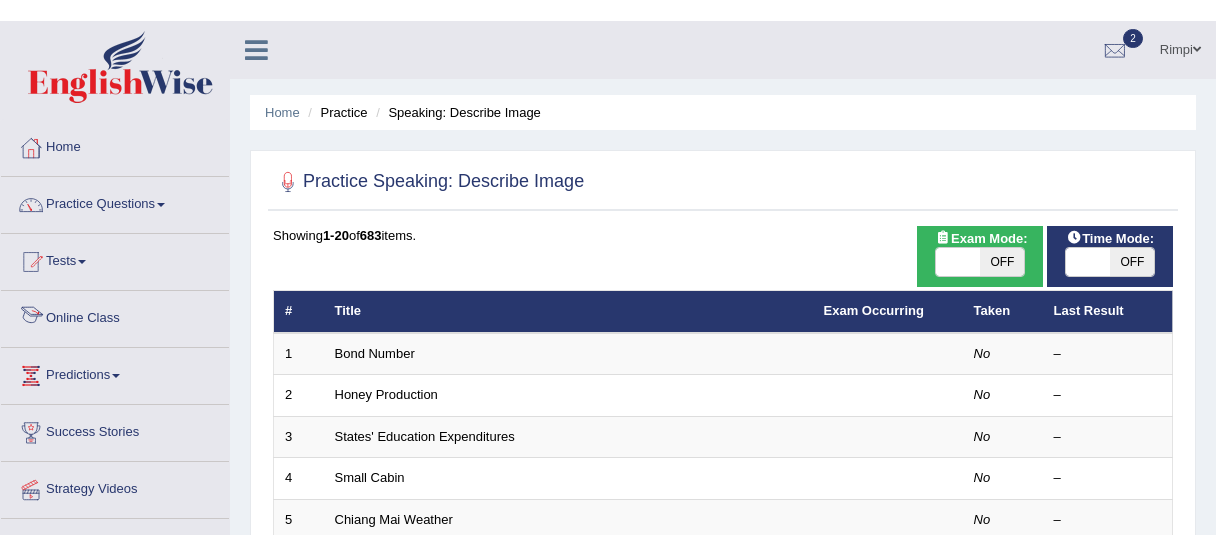 scroll, scrollTop: 240, scrollLeft: 0, axis: vertical 